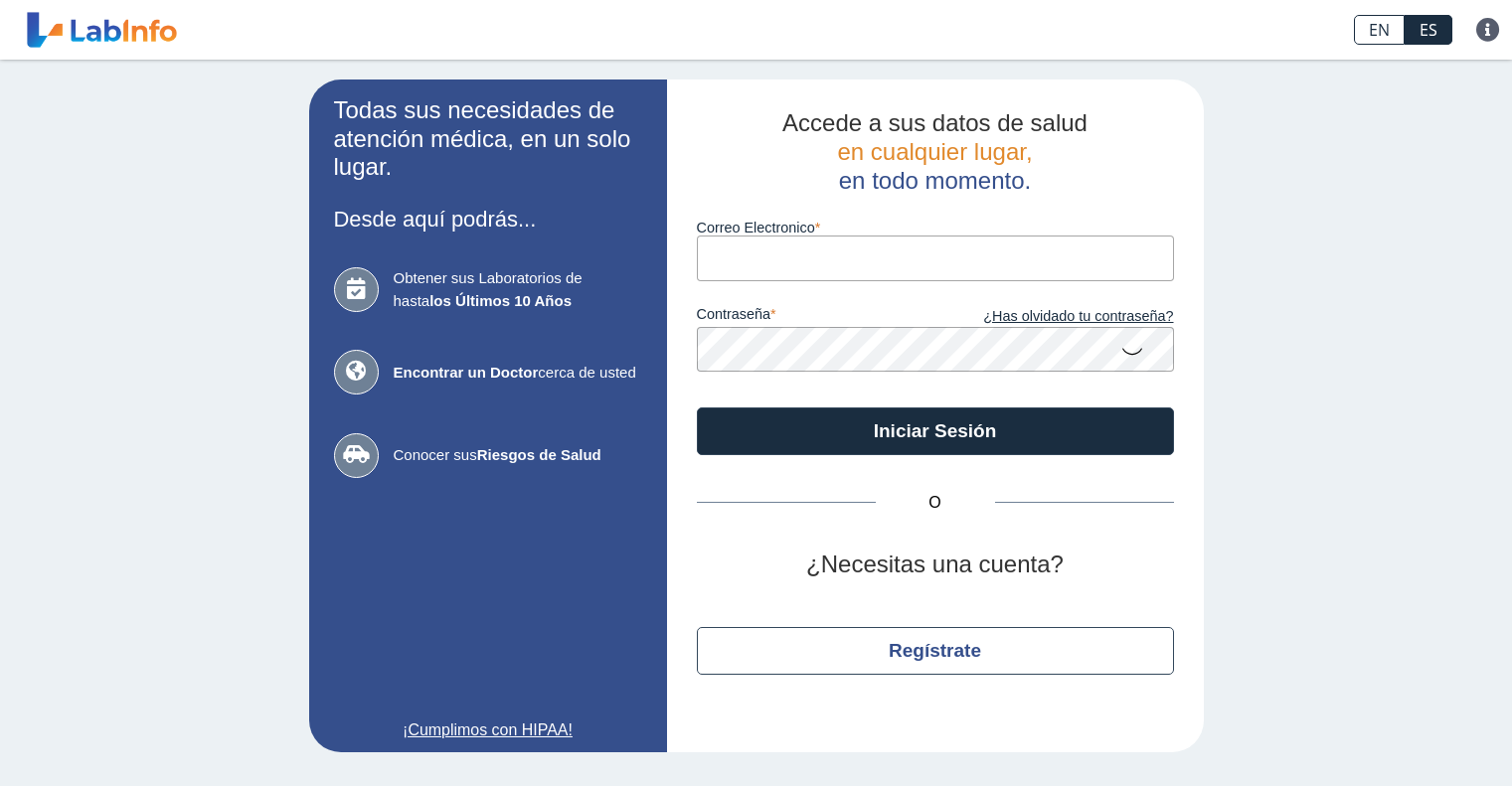 scroll, scrollTop: 0, scrollLeft: 0, axis: both 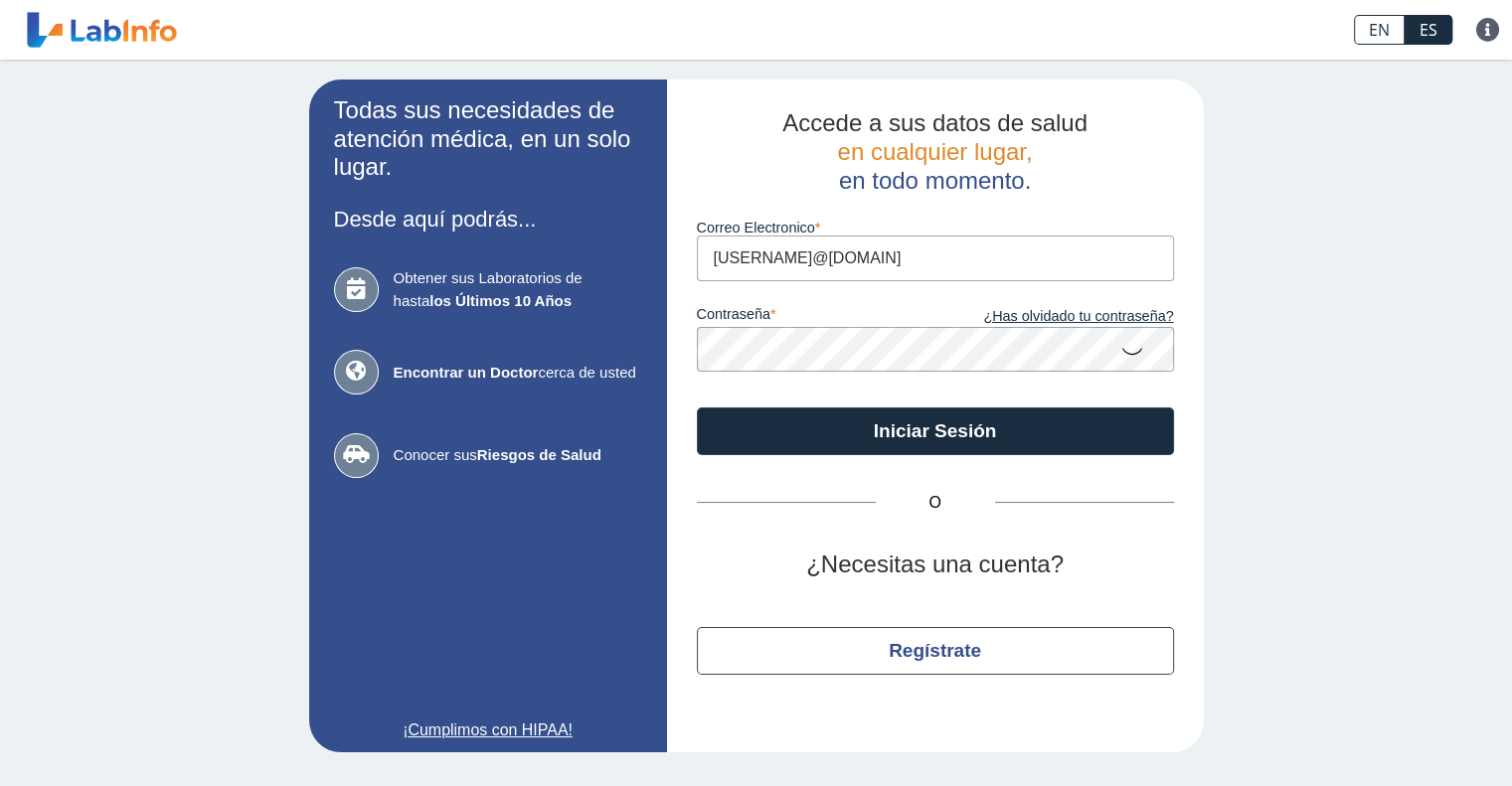 click on "[USERNAME]@[DOMAIN]" at bounding box center [935, 257] 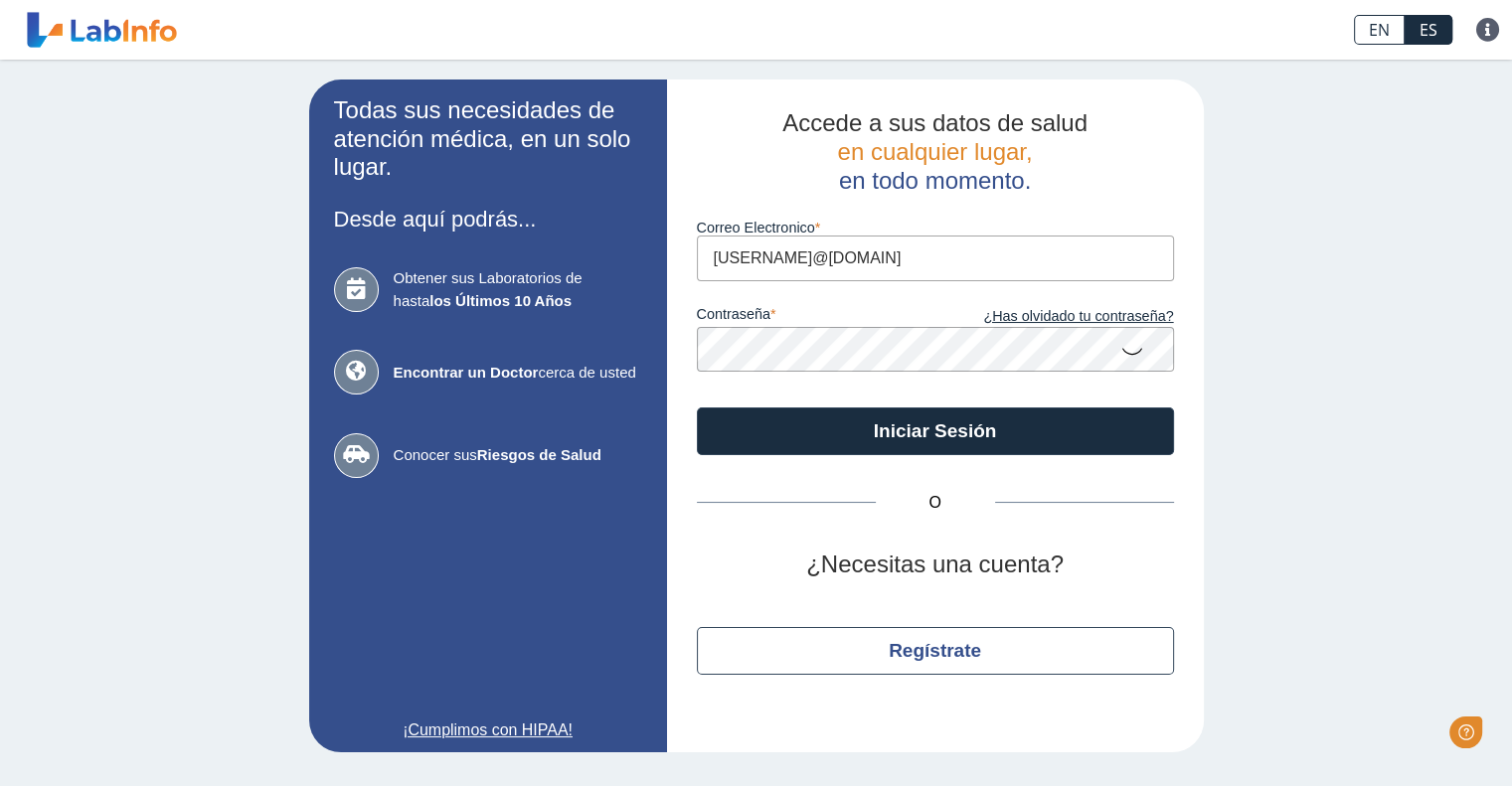 scroll, scrollTop: 0, scrollLeft: 0, axis: both 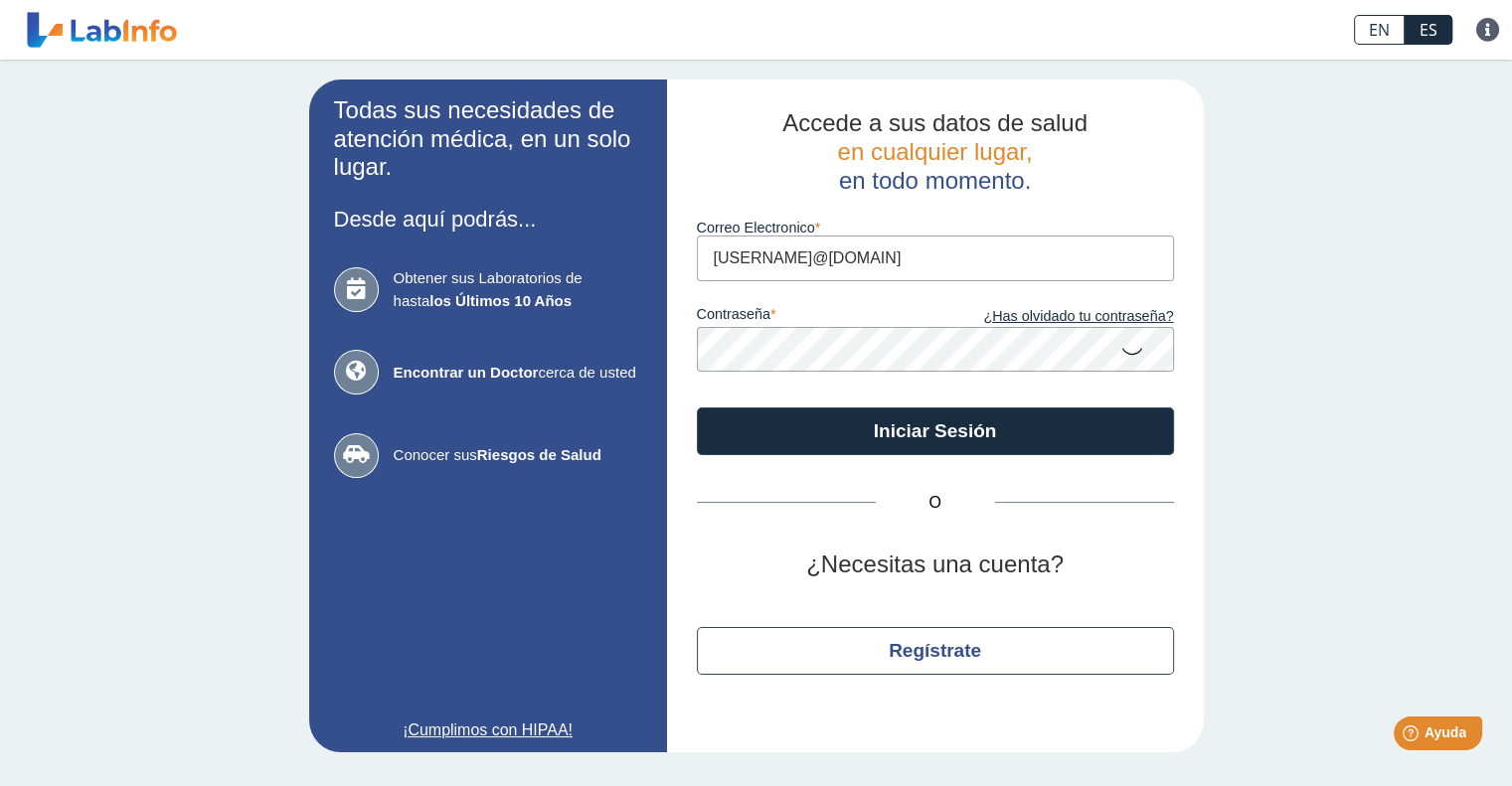 type on "[USERNAME]@[DOMAIN]" 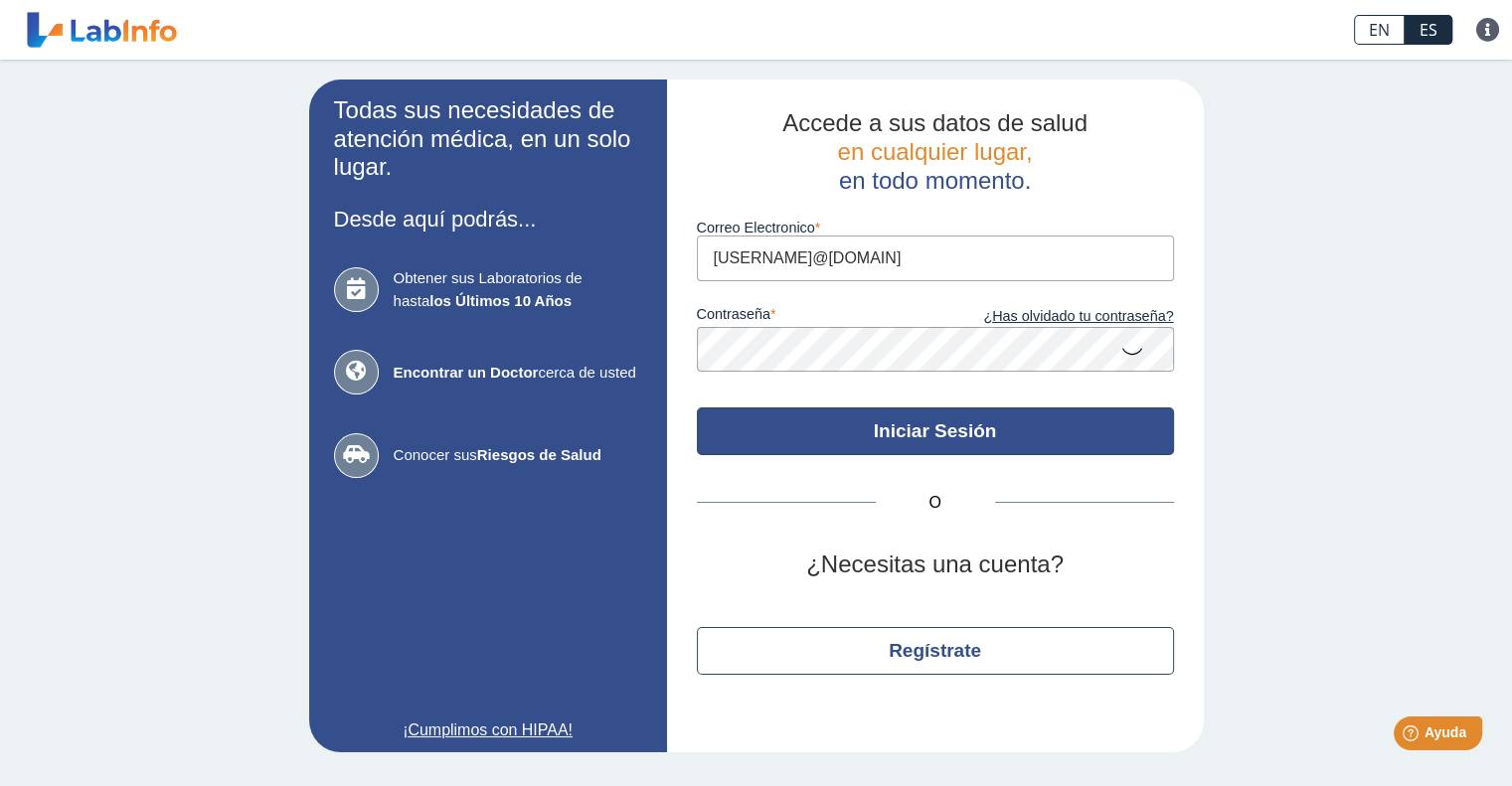 click on "Iniciar Sesión" 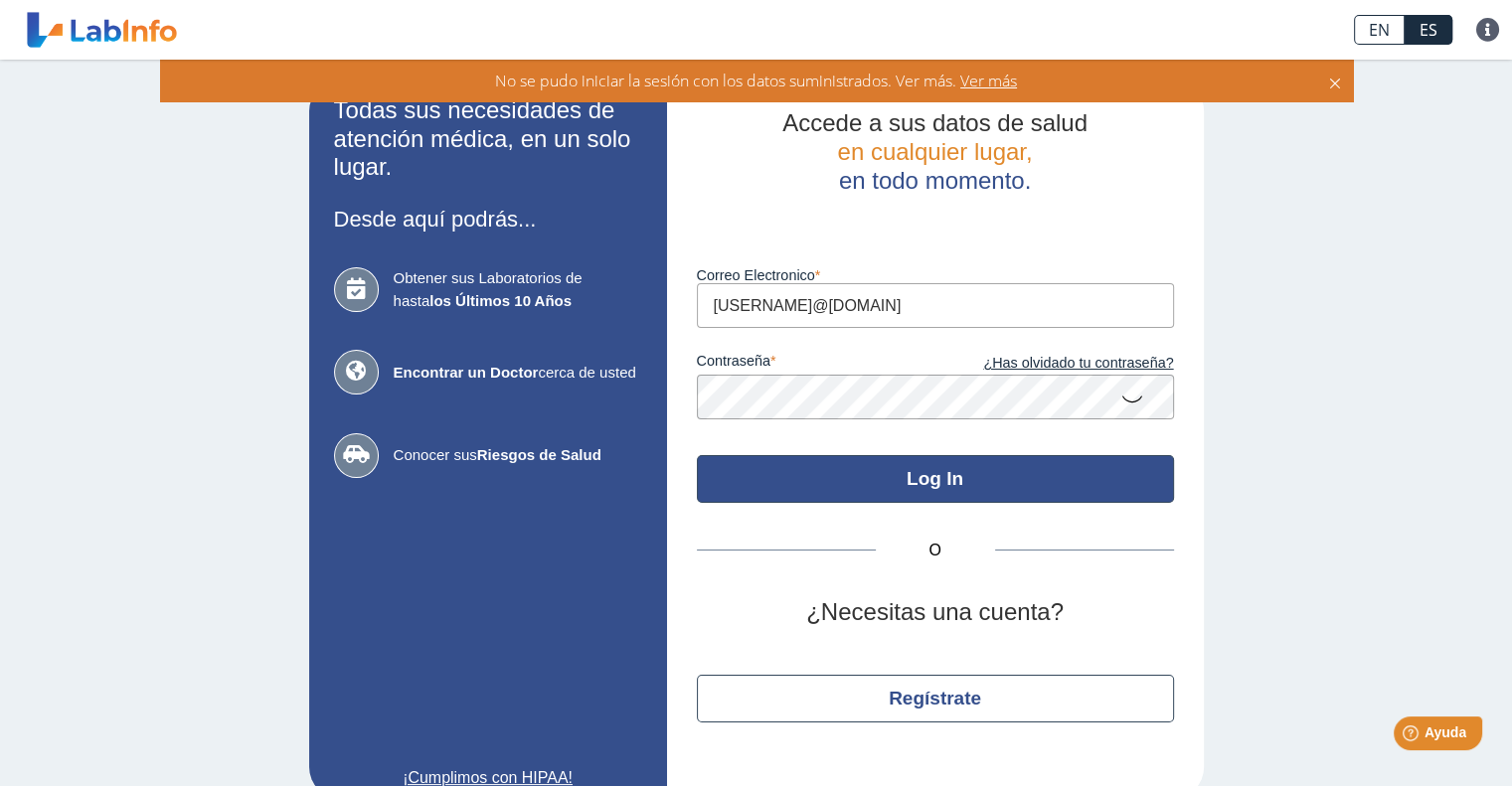 click on "Log In" 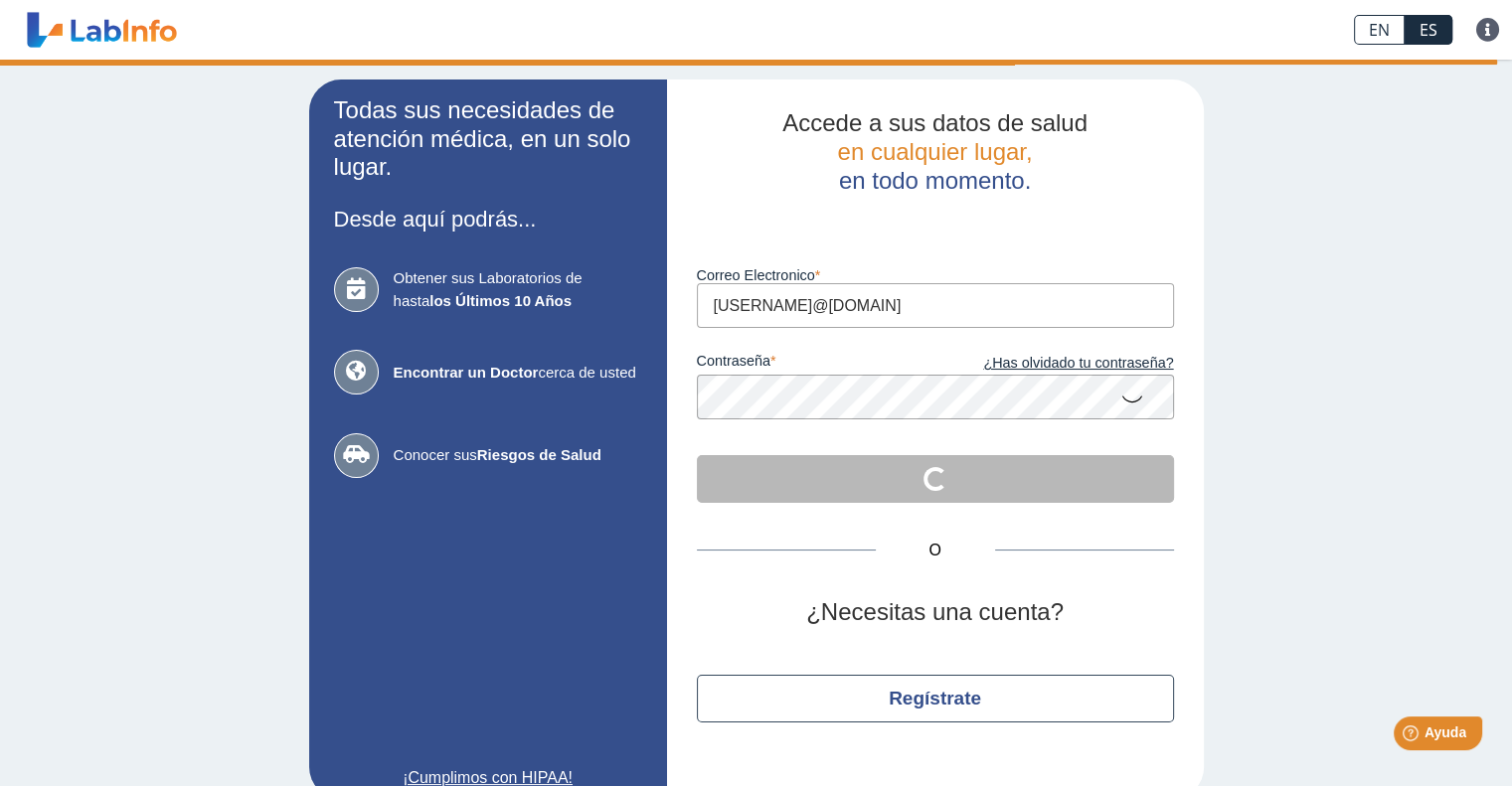 click 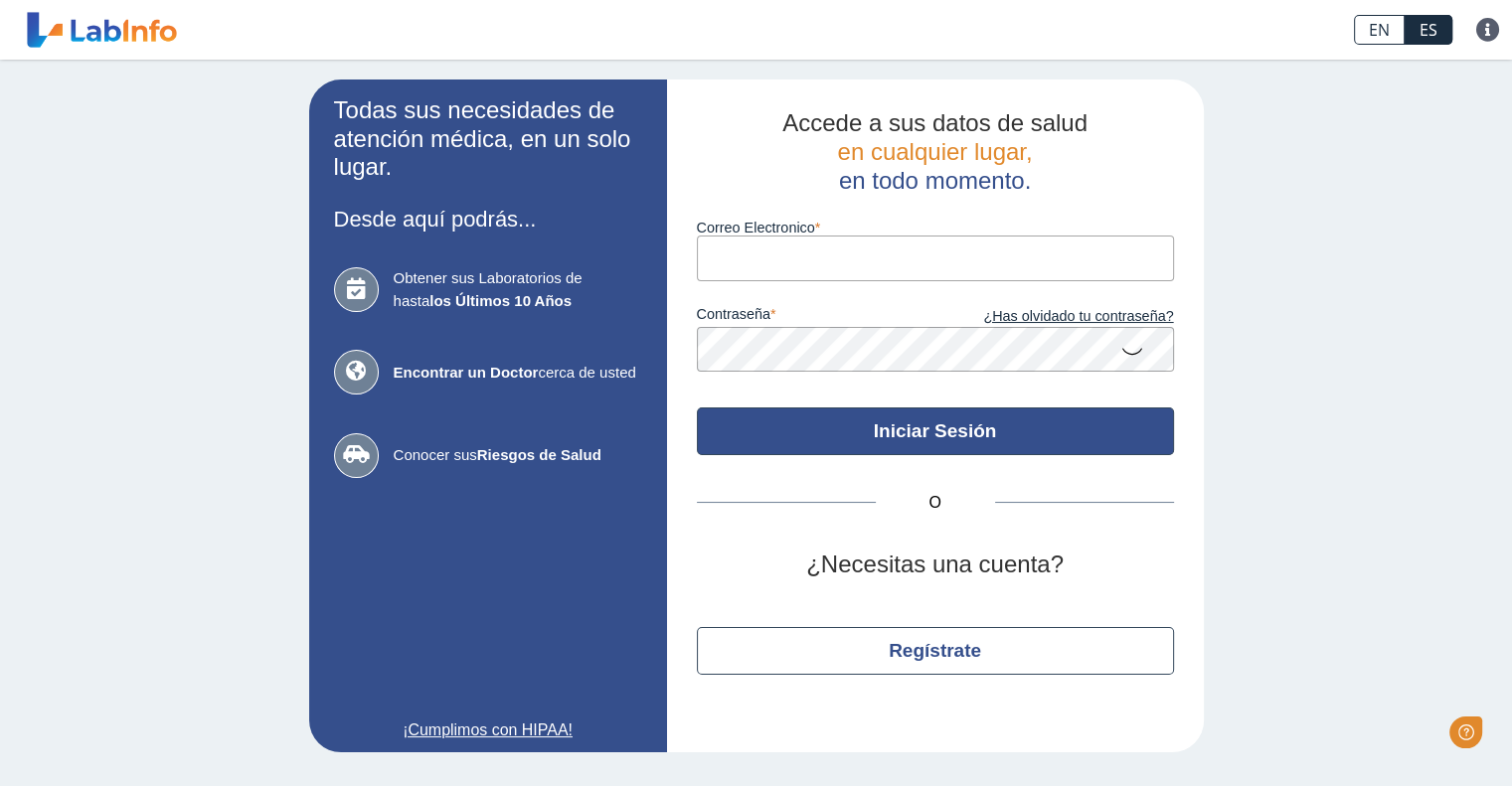 scroll, scrollTop: 0, scrollLeft: 0, axis: both 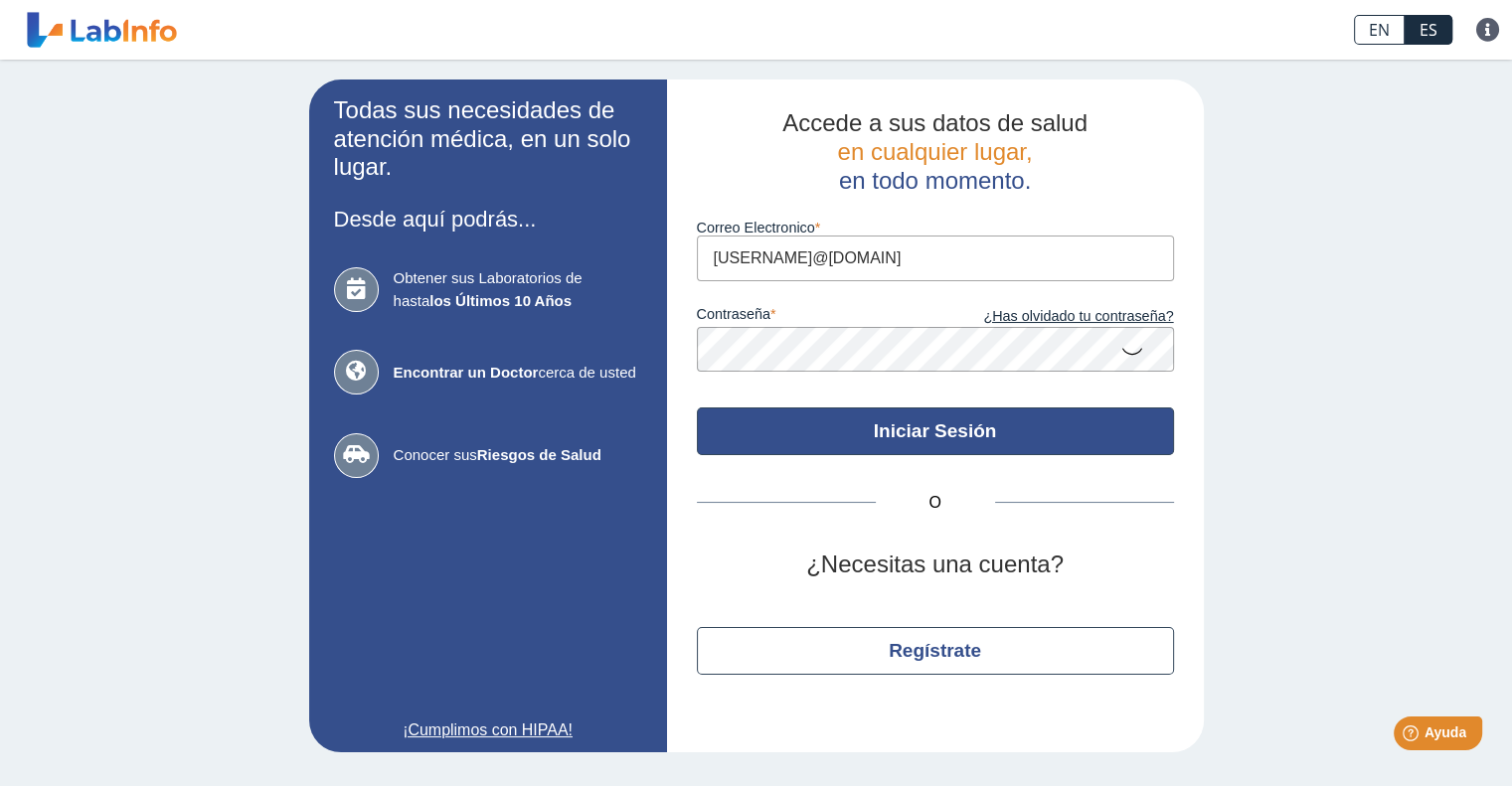 click on "Iniciar Sesión" 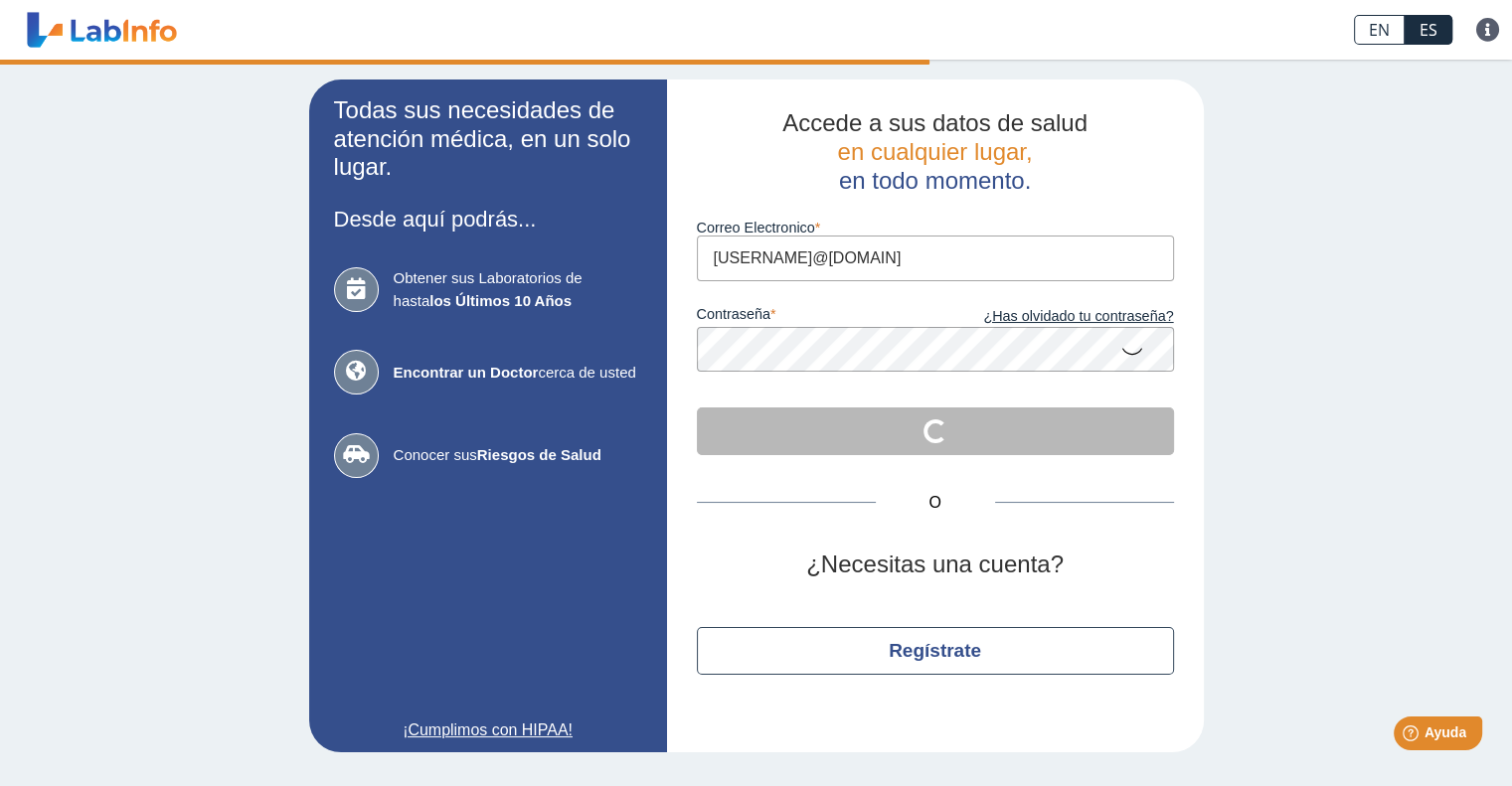 click on "[USERNAME]@[DOMAIN]" at bounding box center (935, 257) 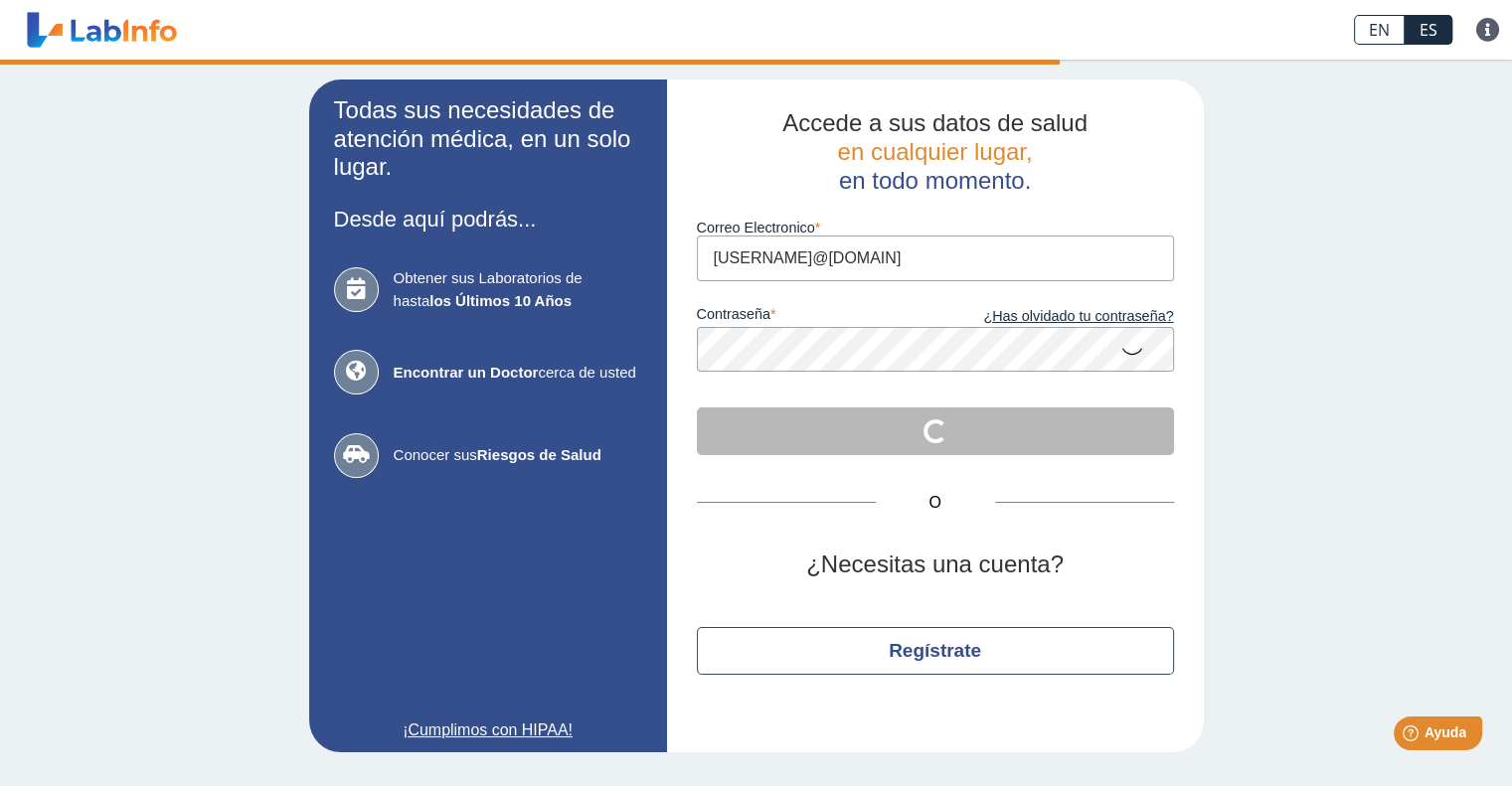 type on "[USERNAME]@[DOMAIN]" 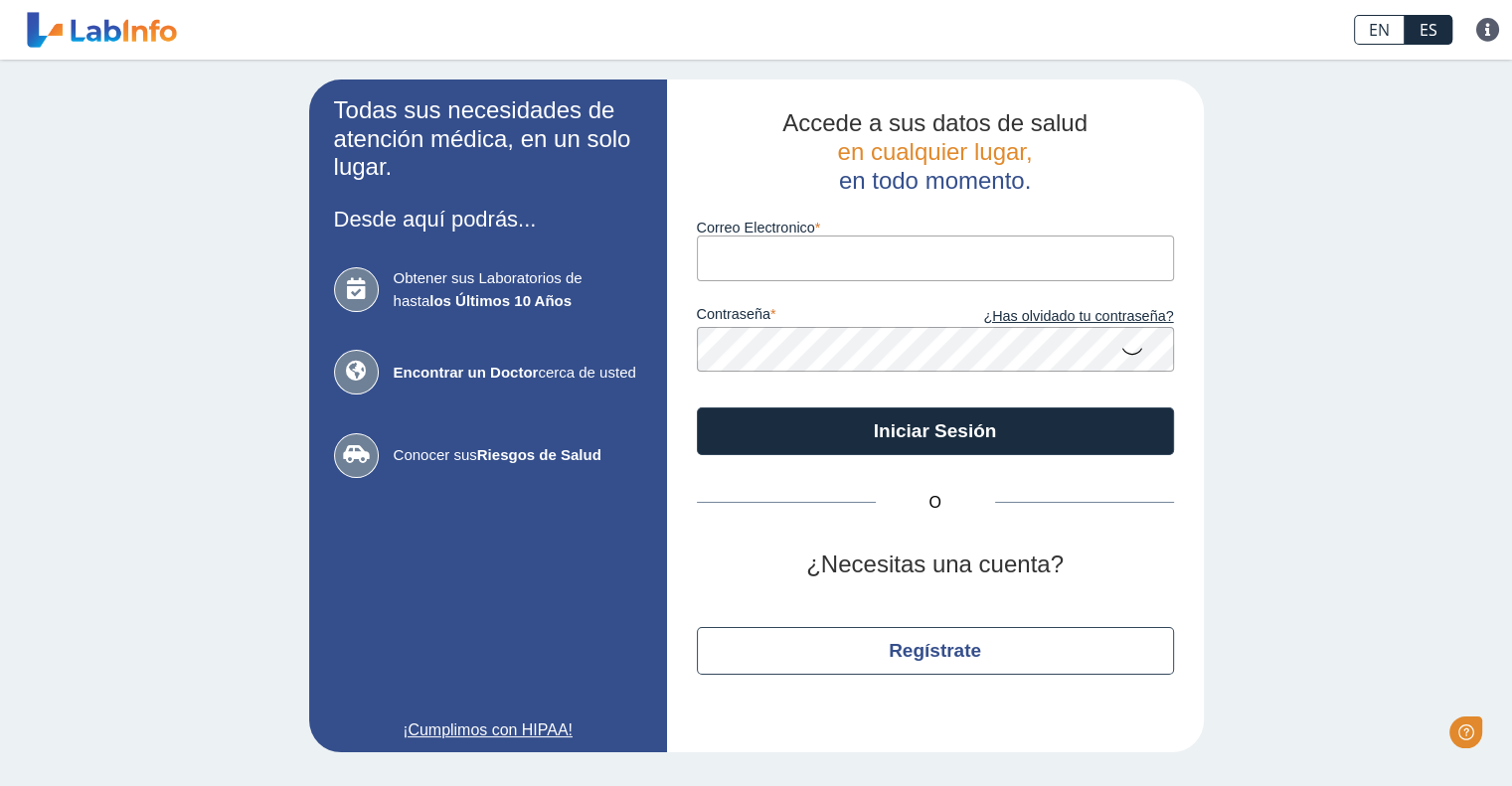 scroll, scrollTop: 0, scrollLeft: 0, axis: both 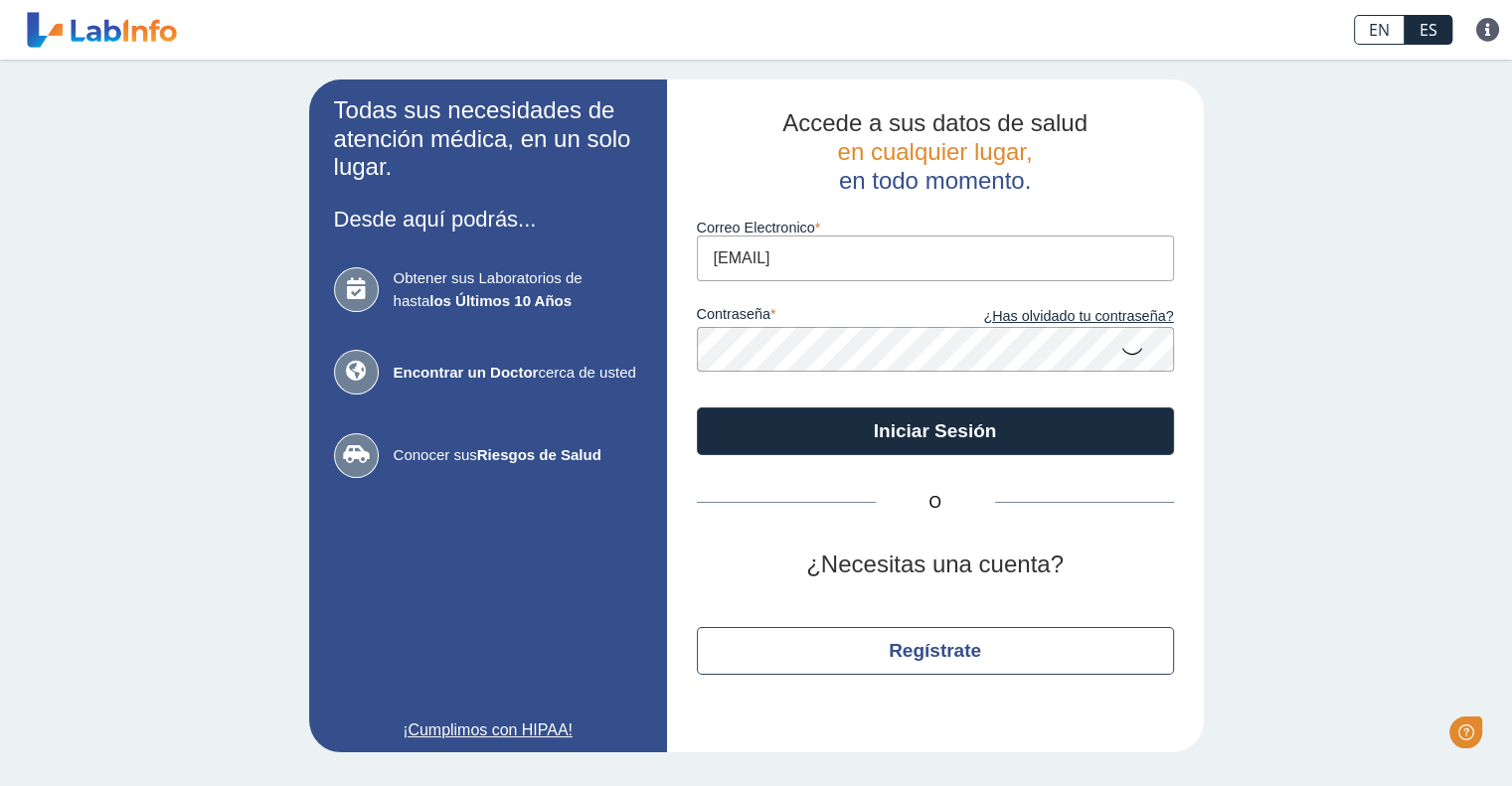 click on "[EMAIL]" at bounding box center (935, 257) 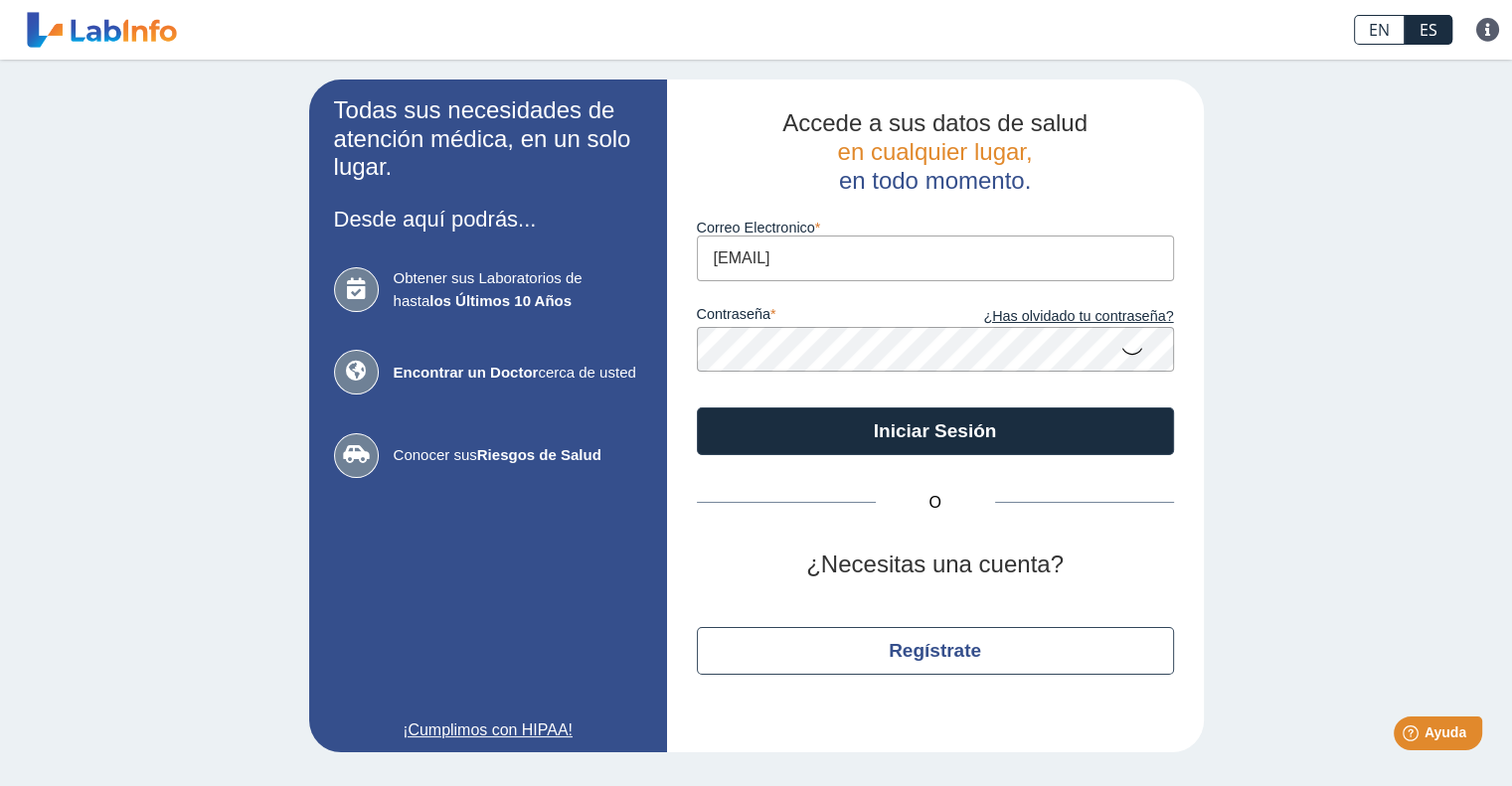 type on "[EMAIL]" 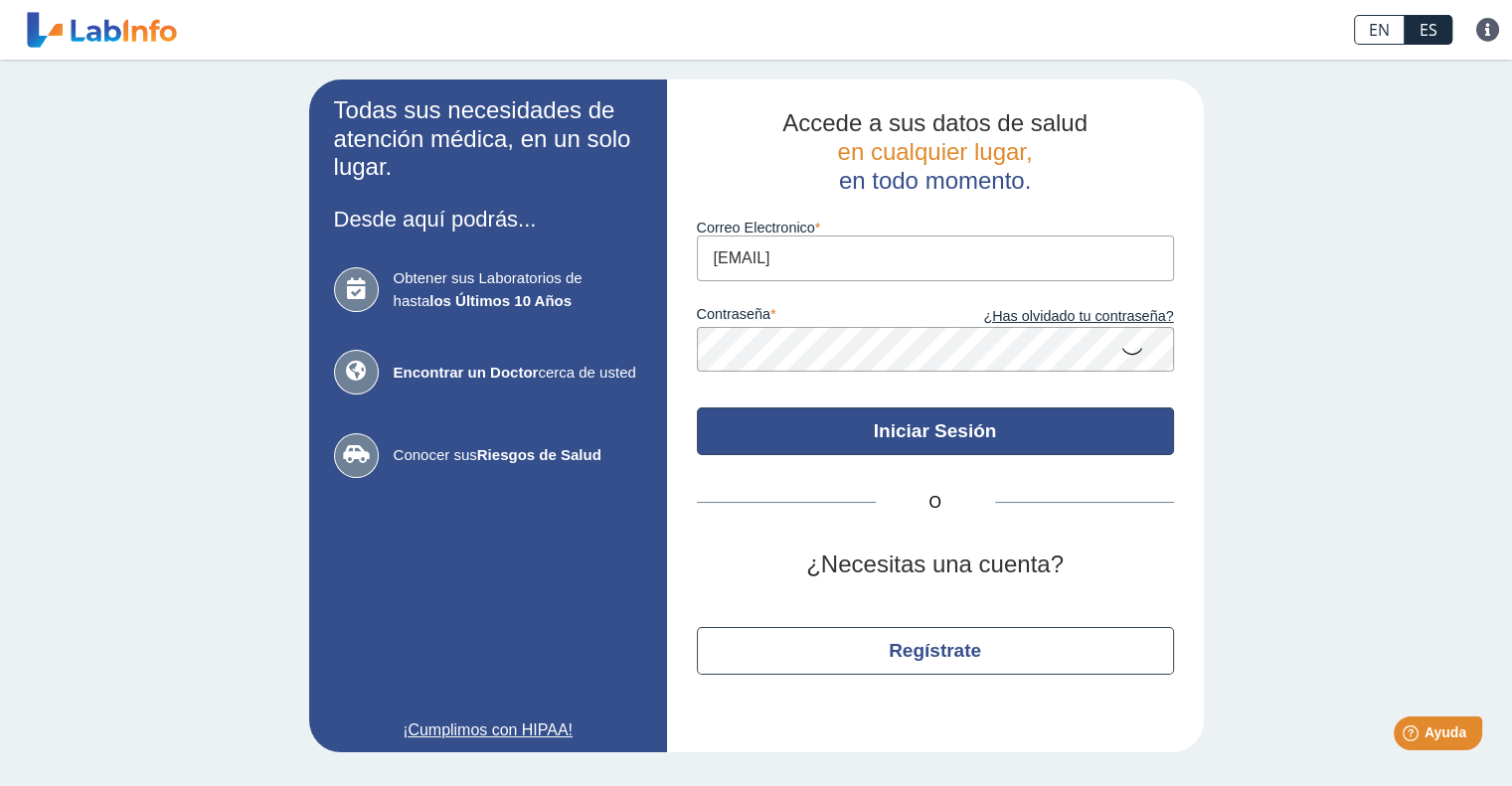 click on "Iniciar Sesión" 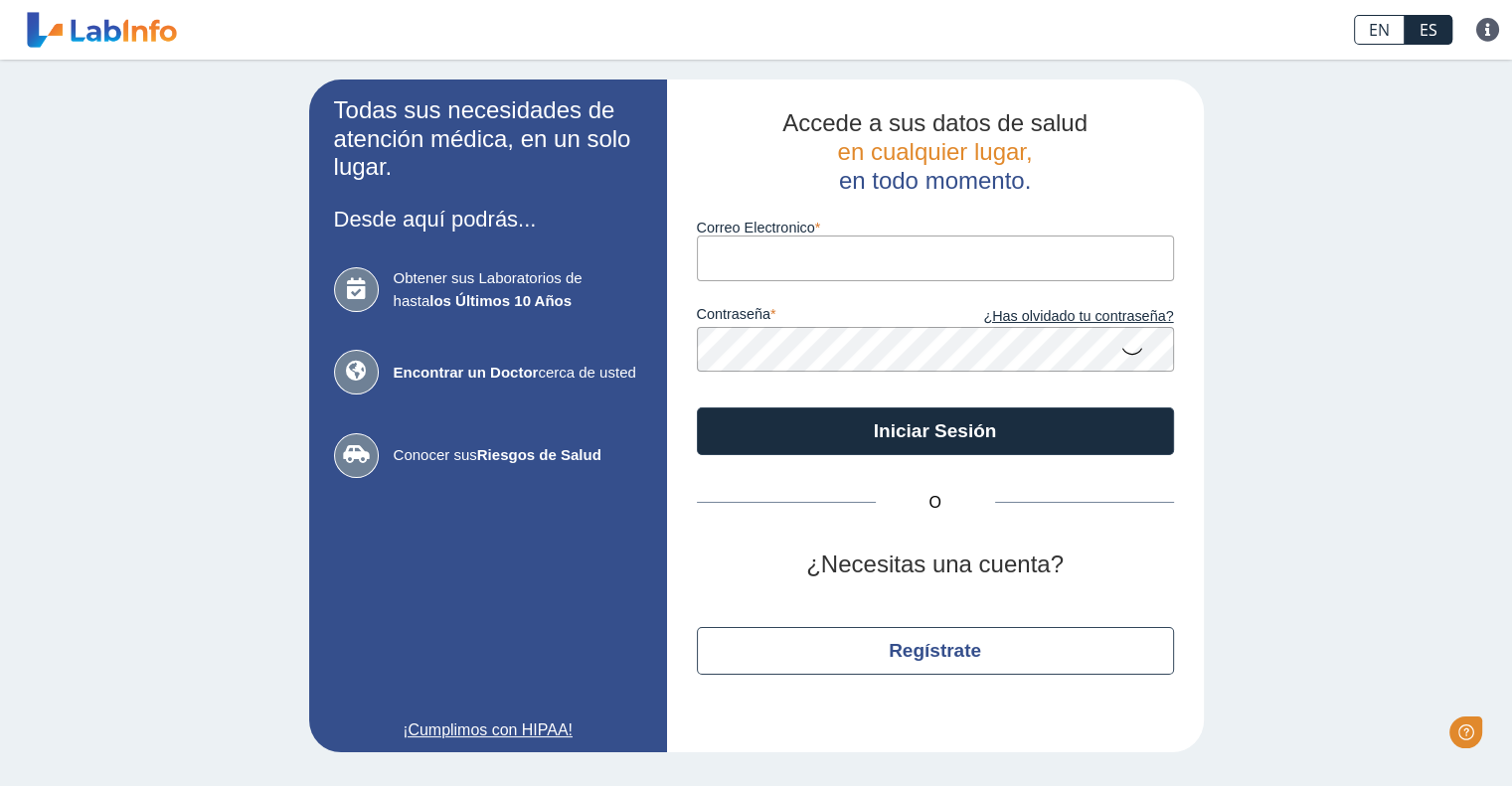 scroll, scrollTop: 0, scrollLeft: 0, axis: both 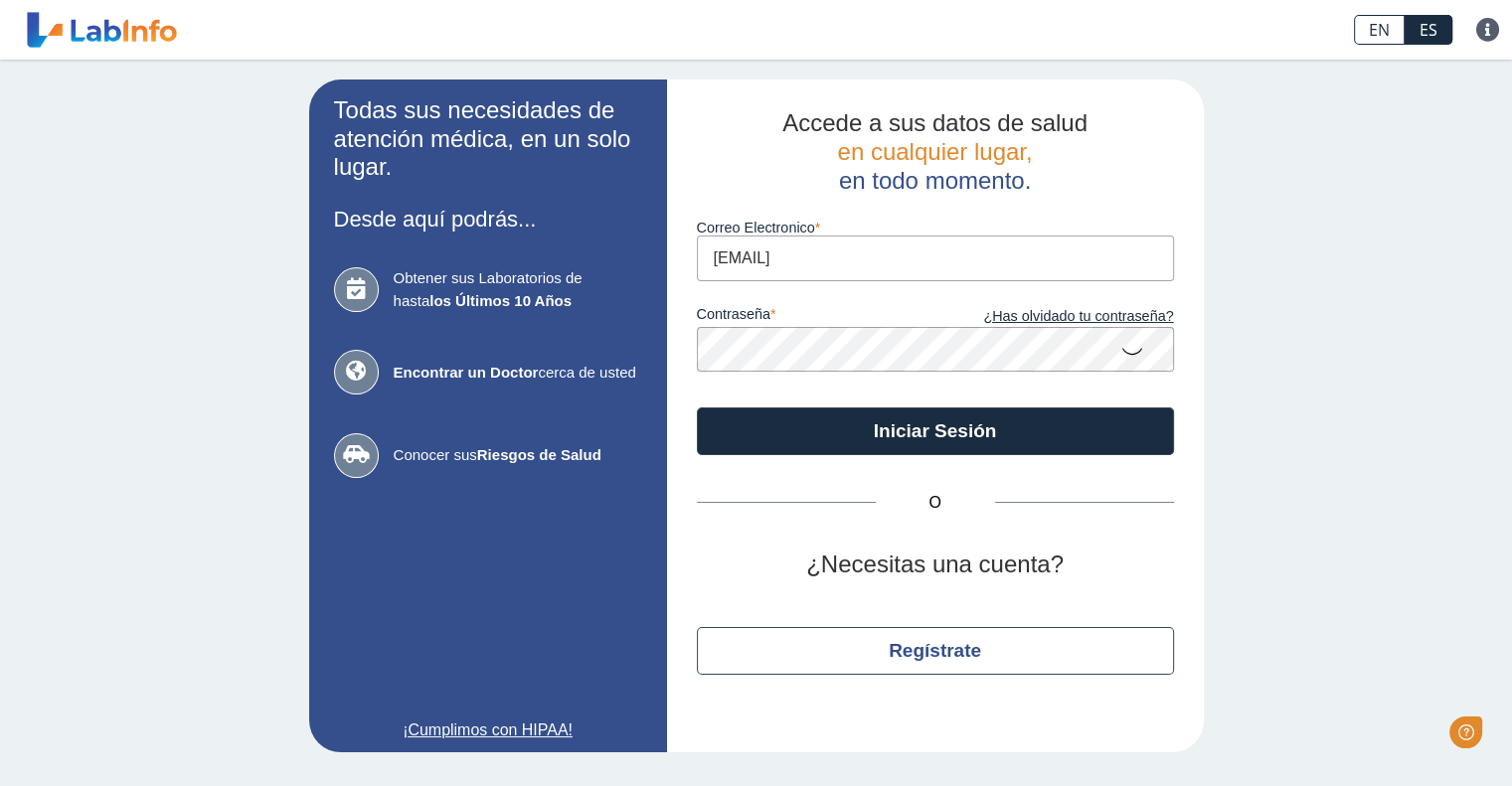 click on "Correo Electronico" 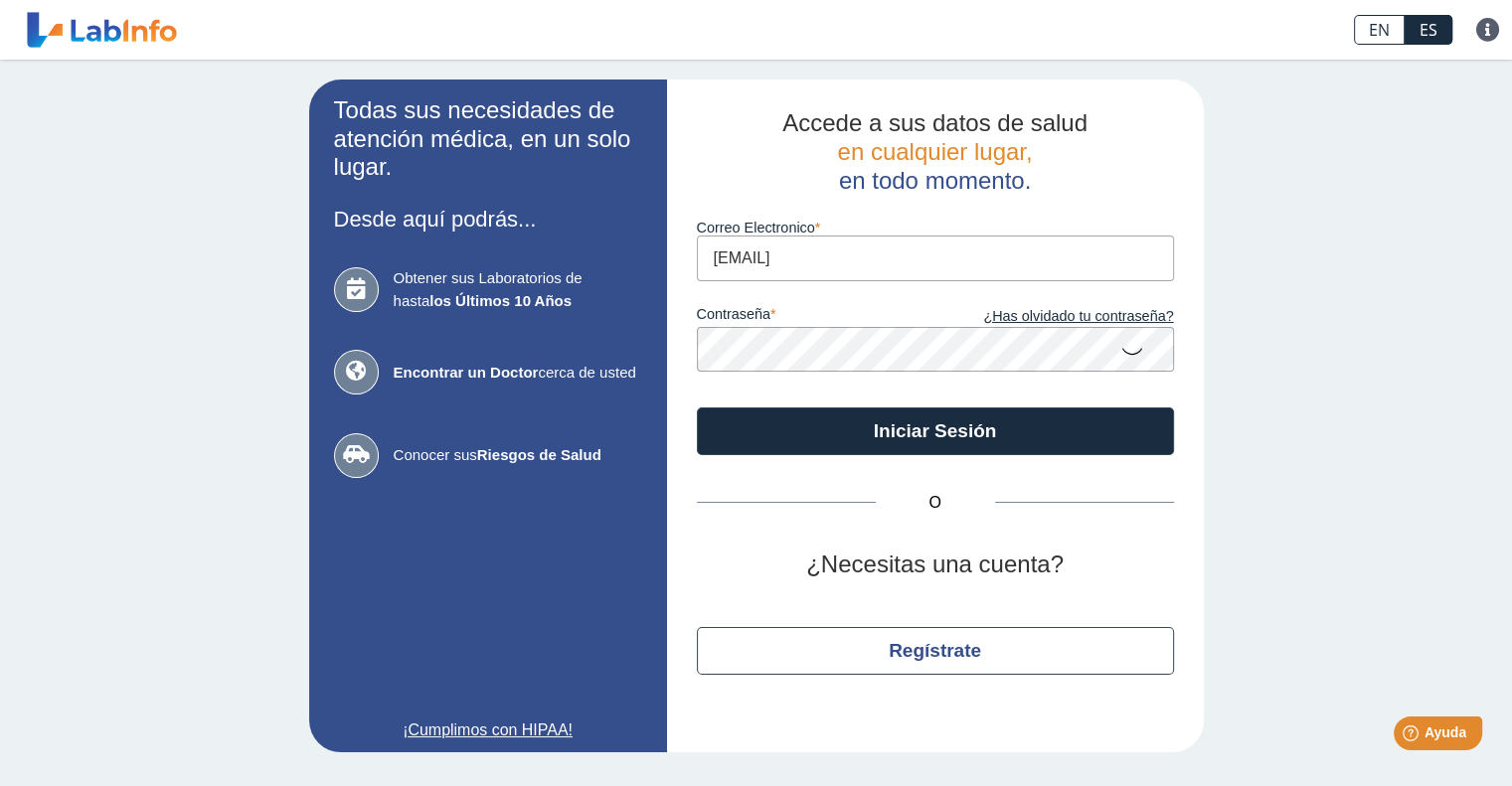 click on "[USERNAME]@[DOMAIN]" at bounding box center (935, 257) 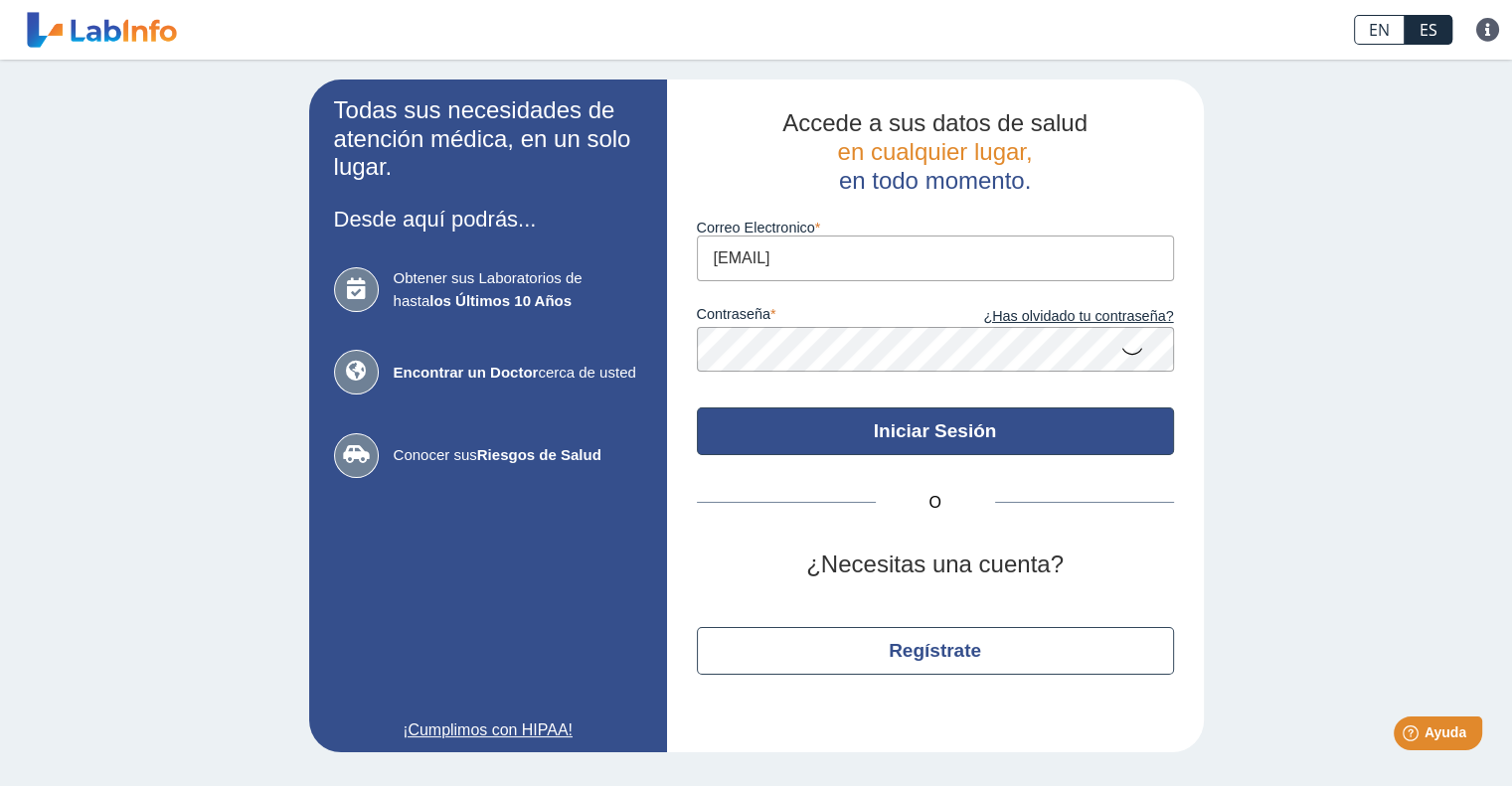 click on "Iniciar Sesión" 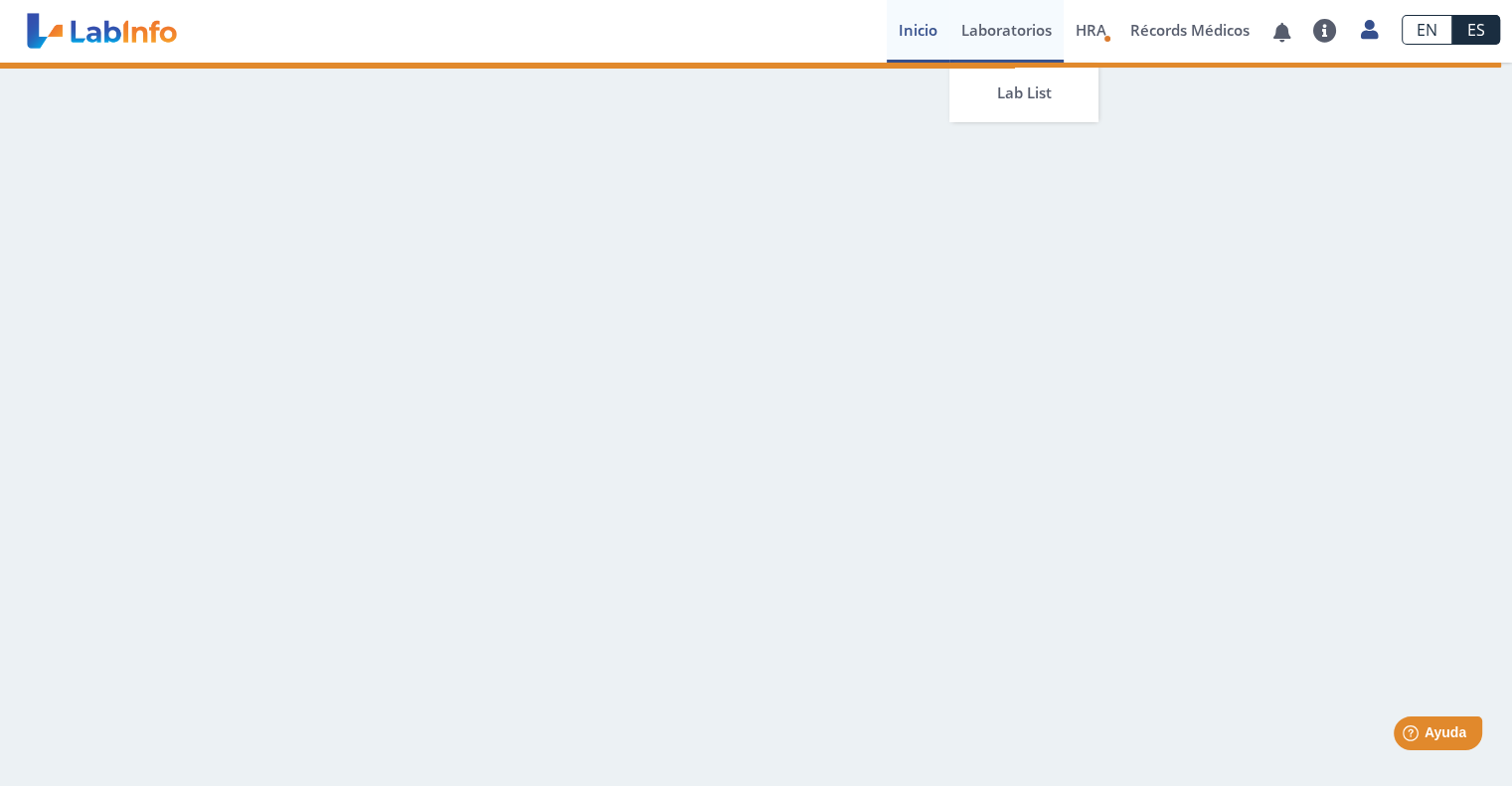 click on "Laboratorios" at bounding box center [1006, 31] 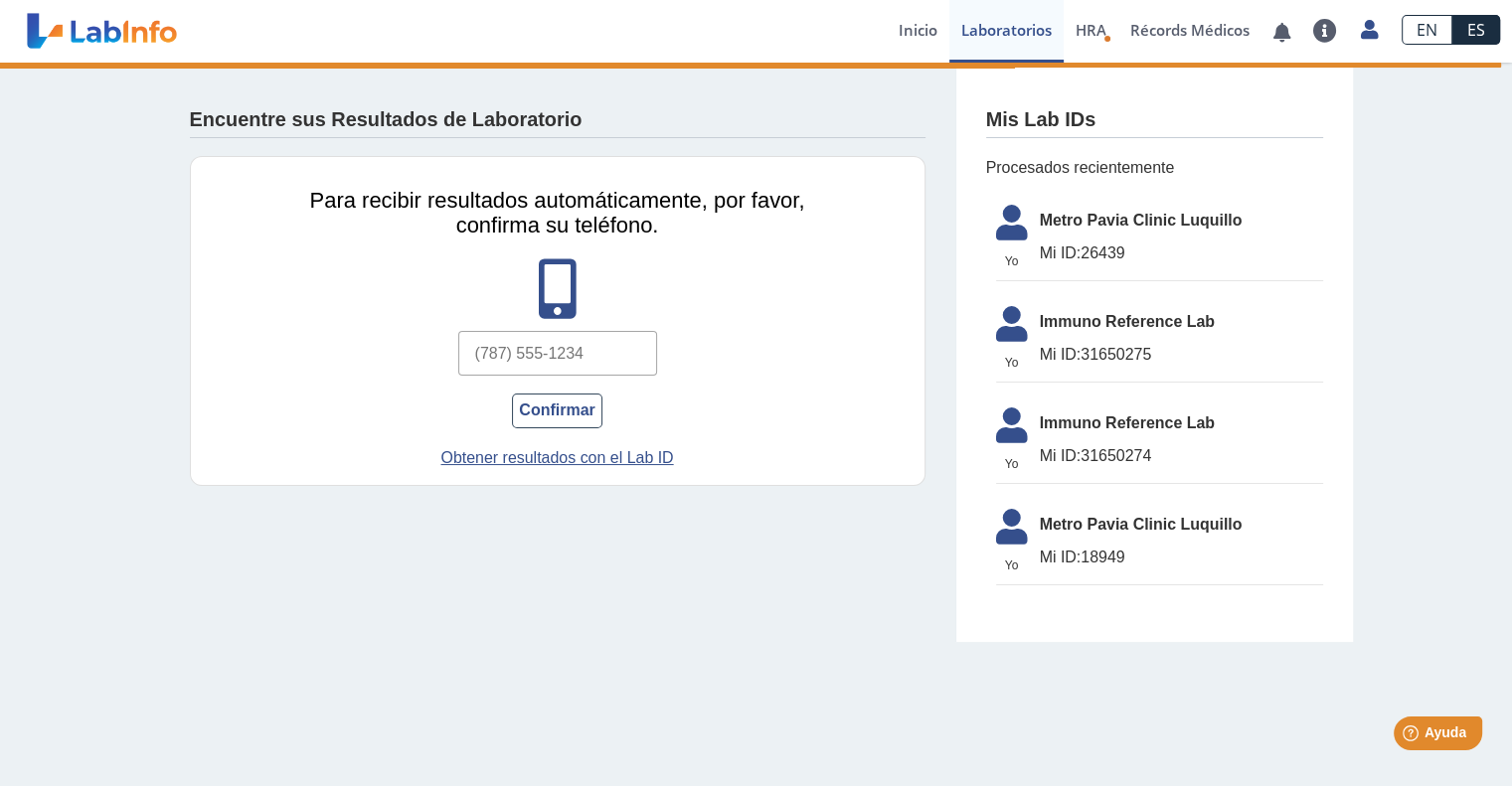 click 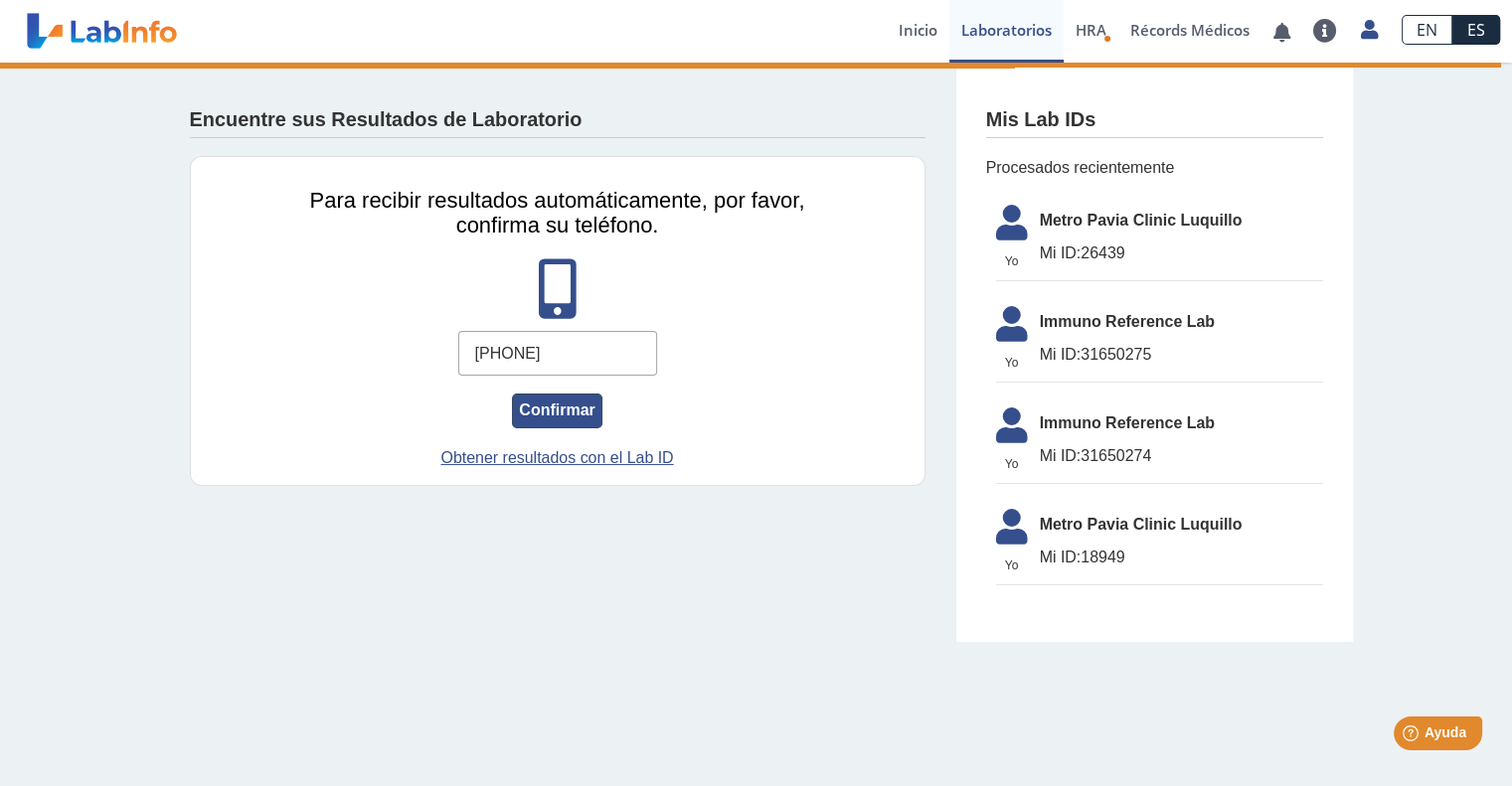 type on "(787) 988-8345" 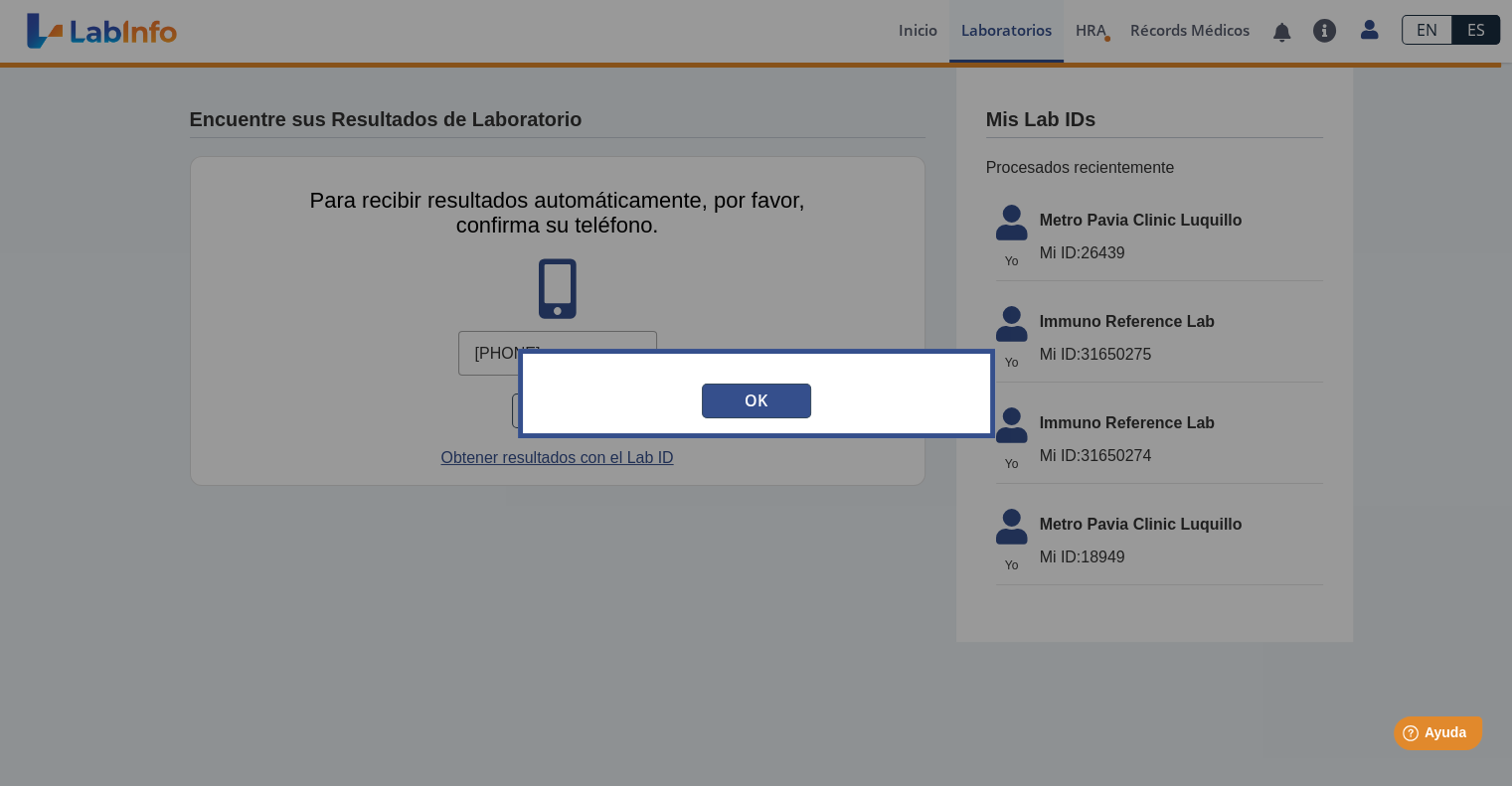 click on "OK" at bounding box center [756, 400] 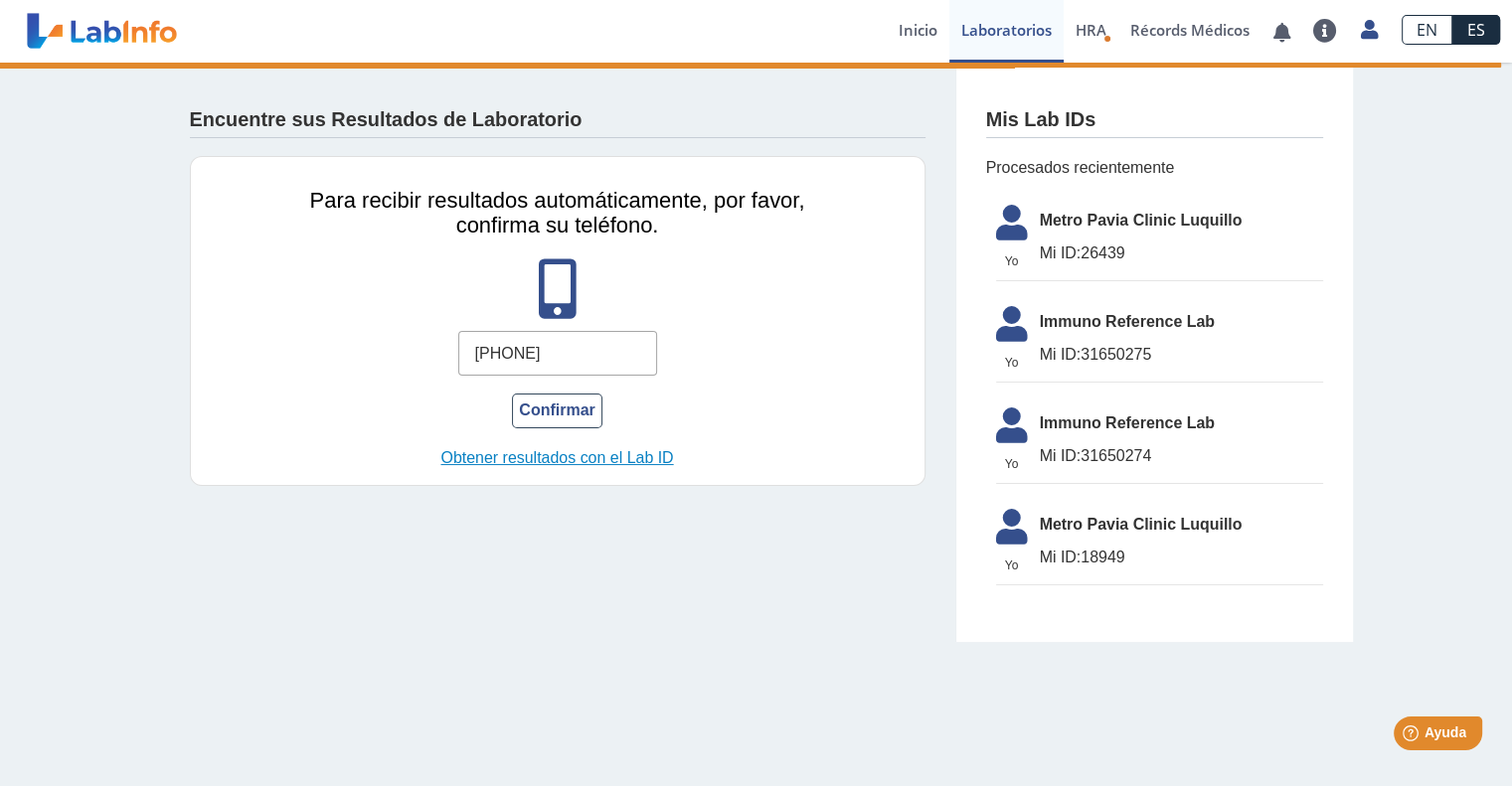 click on "Obtener resultados con el Lab ID" 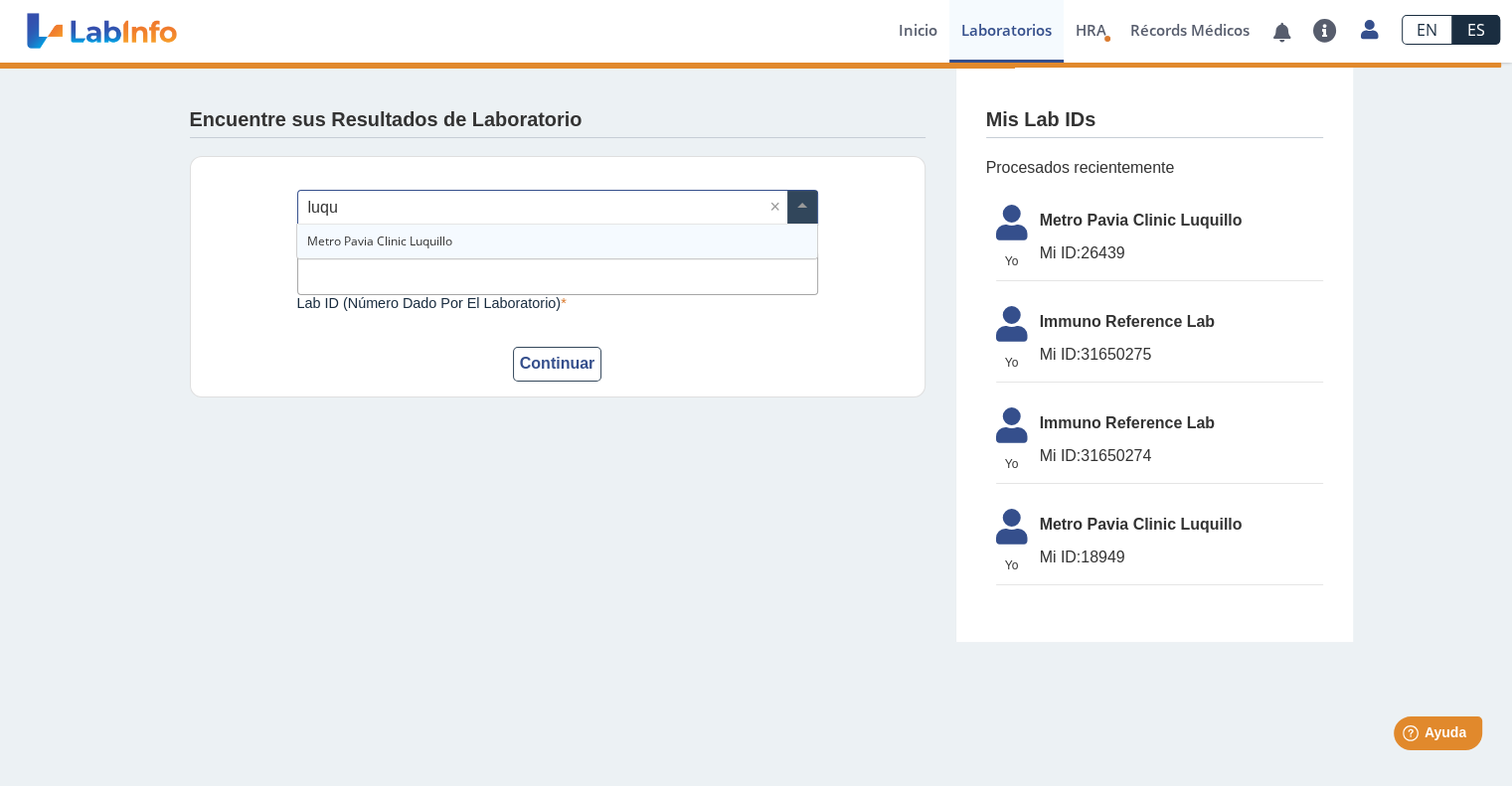 type on "luqui" 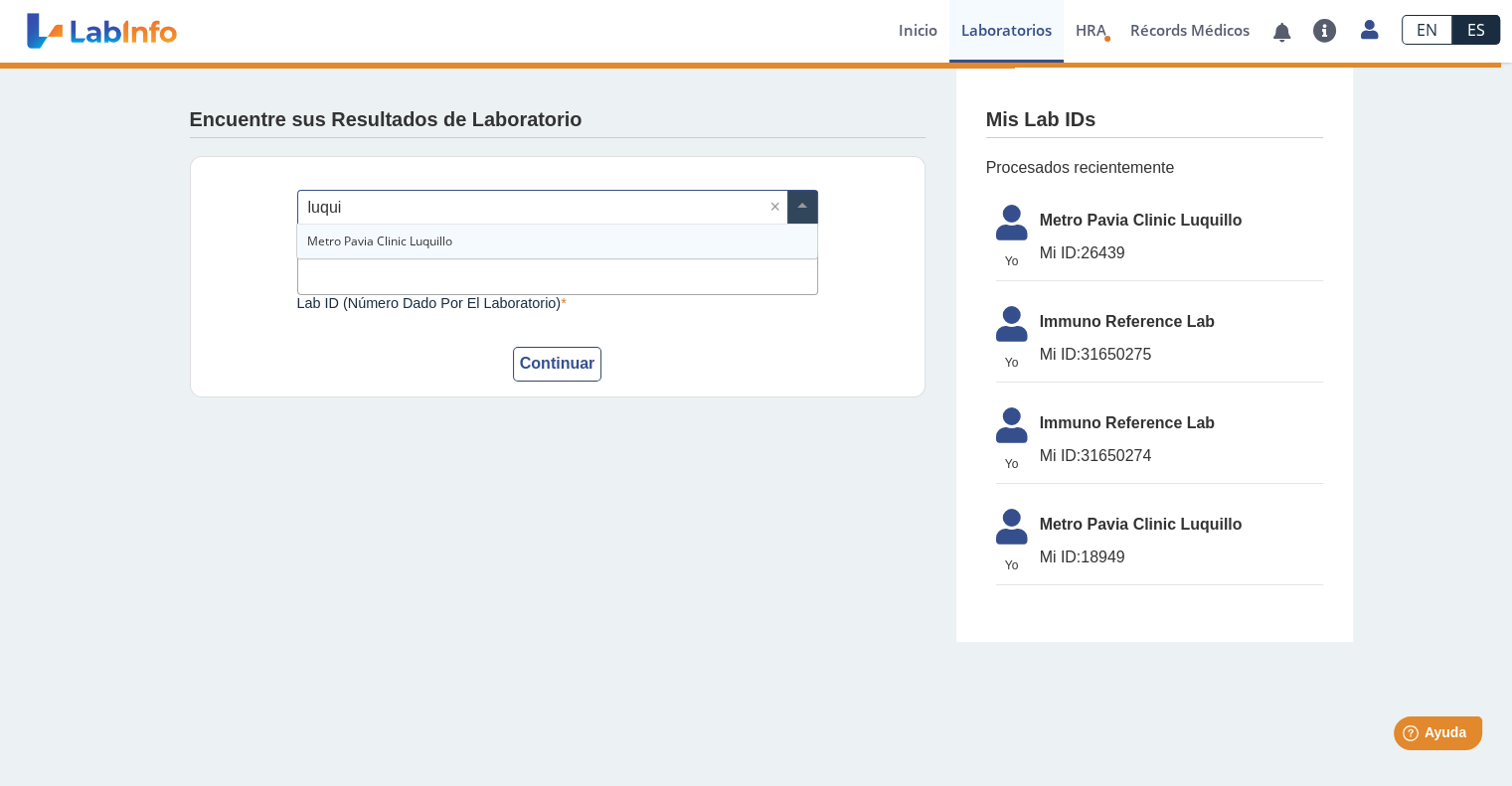 click on "Metro Pavia Clinic Luquillo" at bounding box center (557, 241) 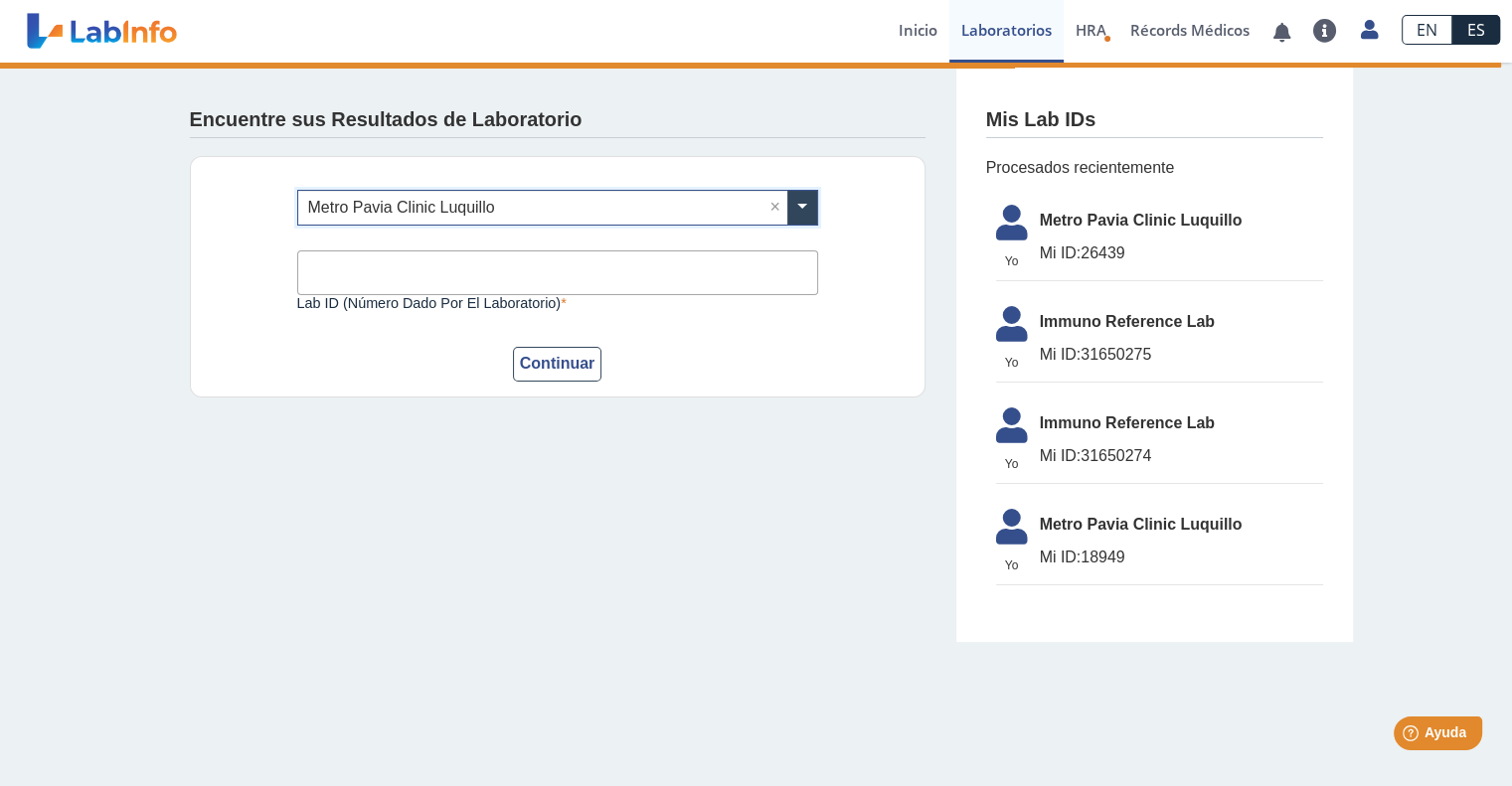 click on "Lab ID (número dado por el laboratorio)" at bounding box center [558, 272] 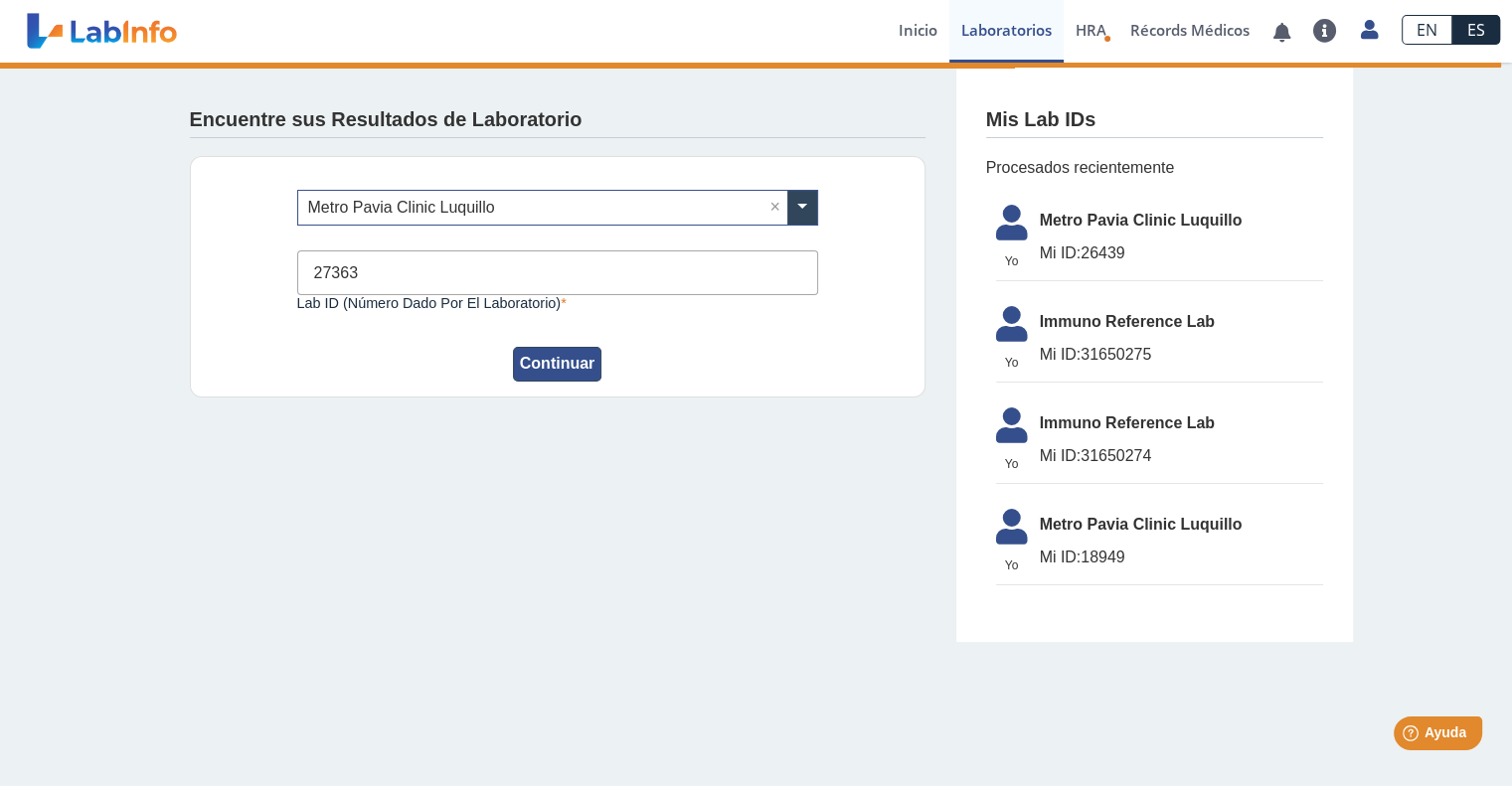 type on "27363" 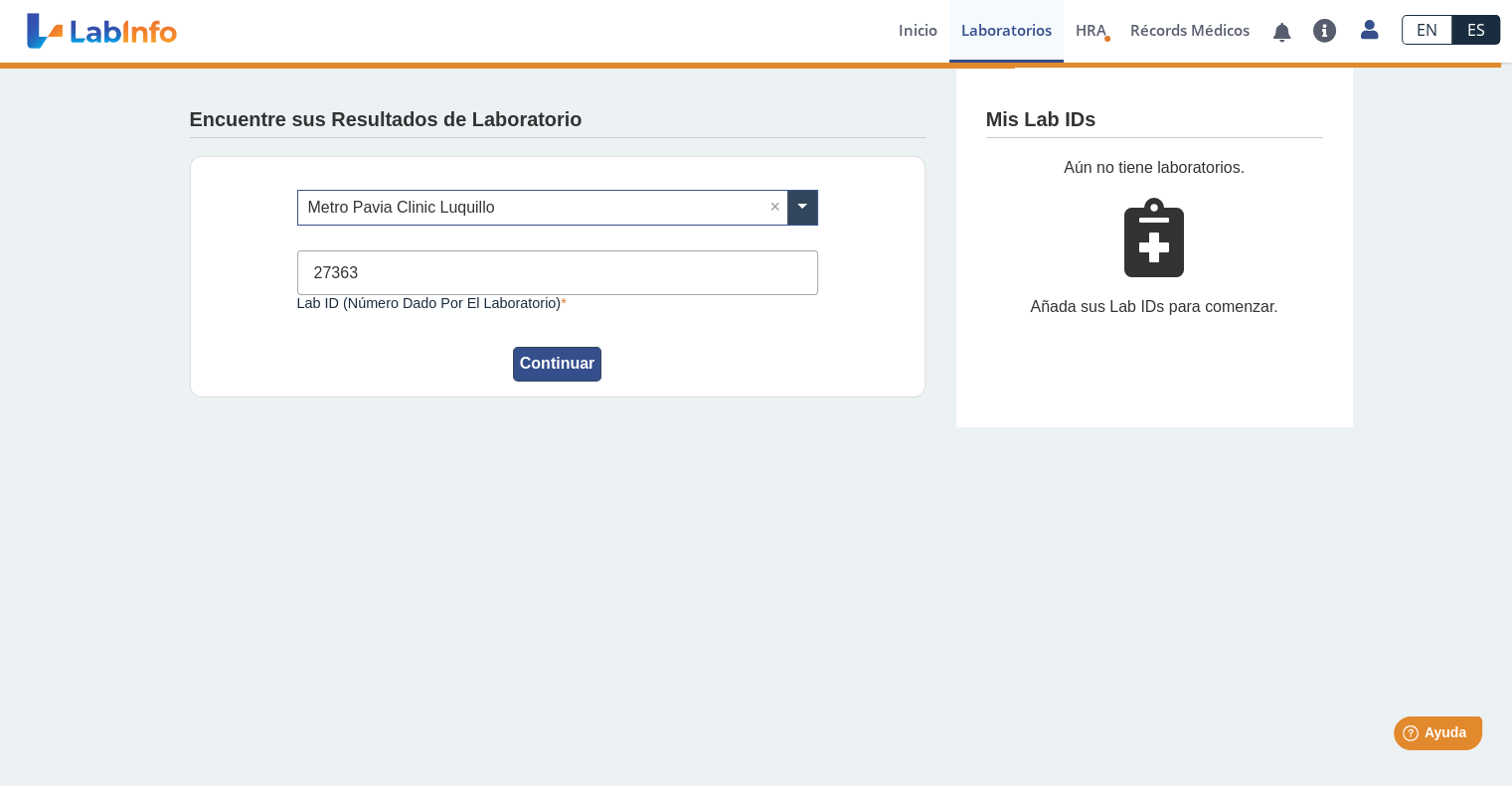 click on "Continuar" 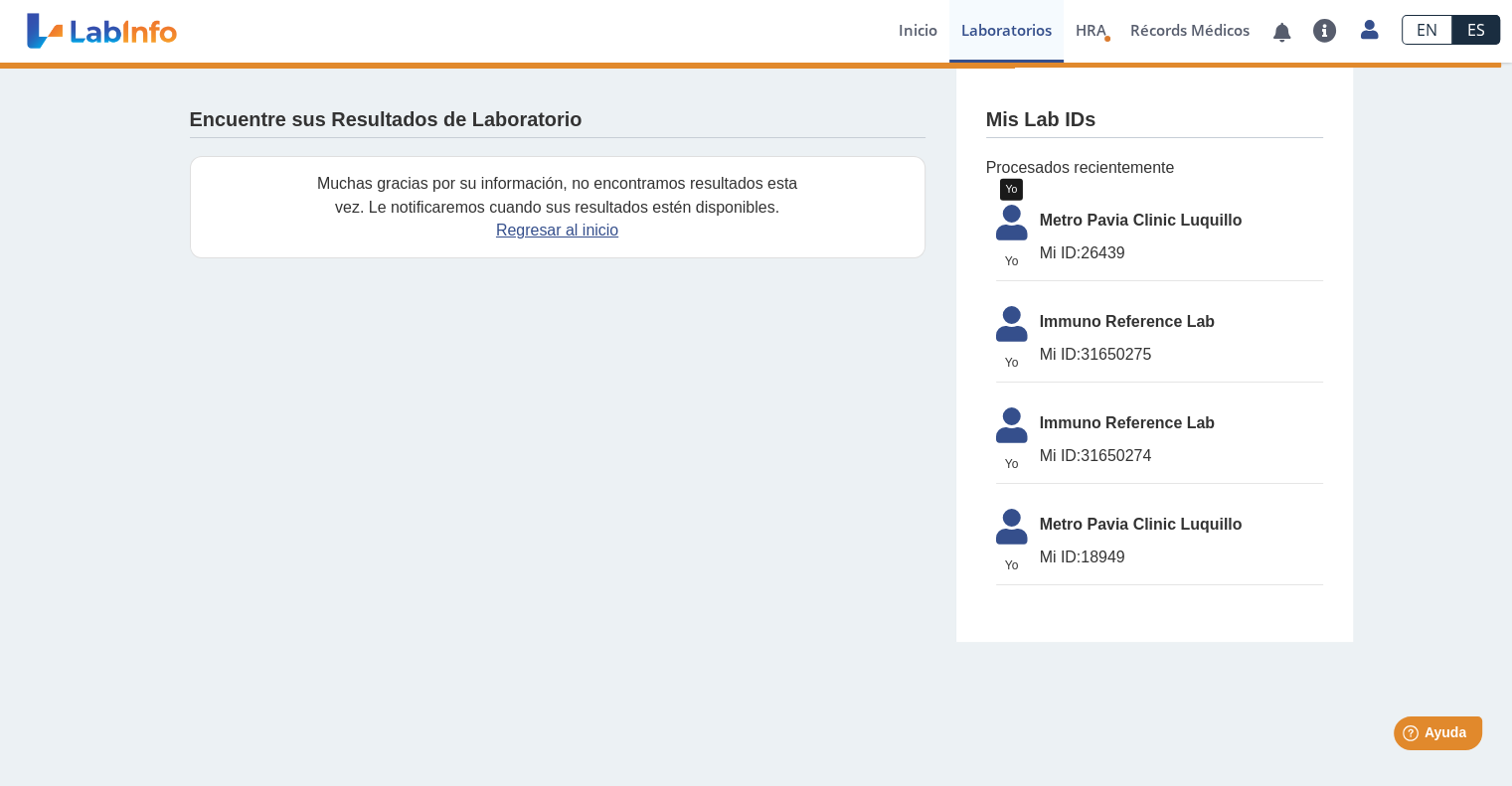 click 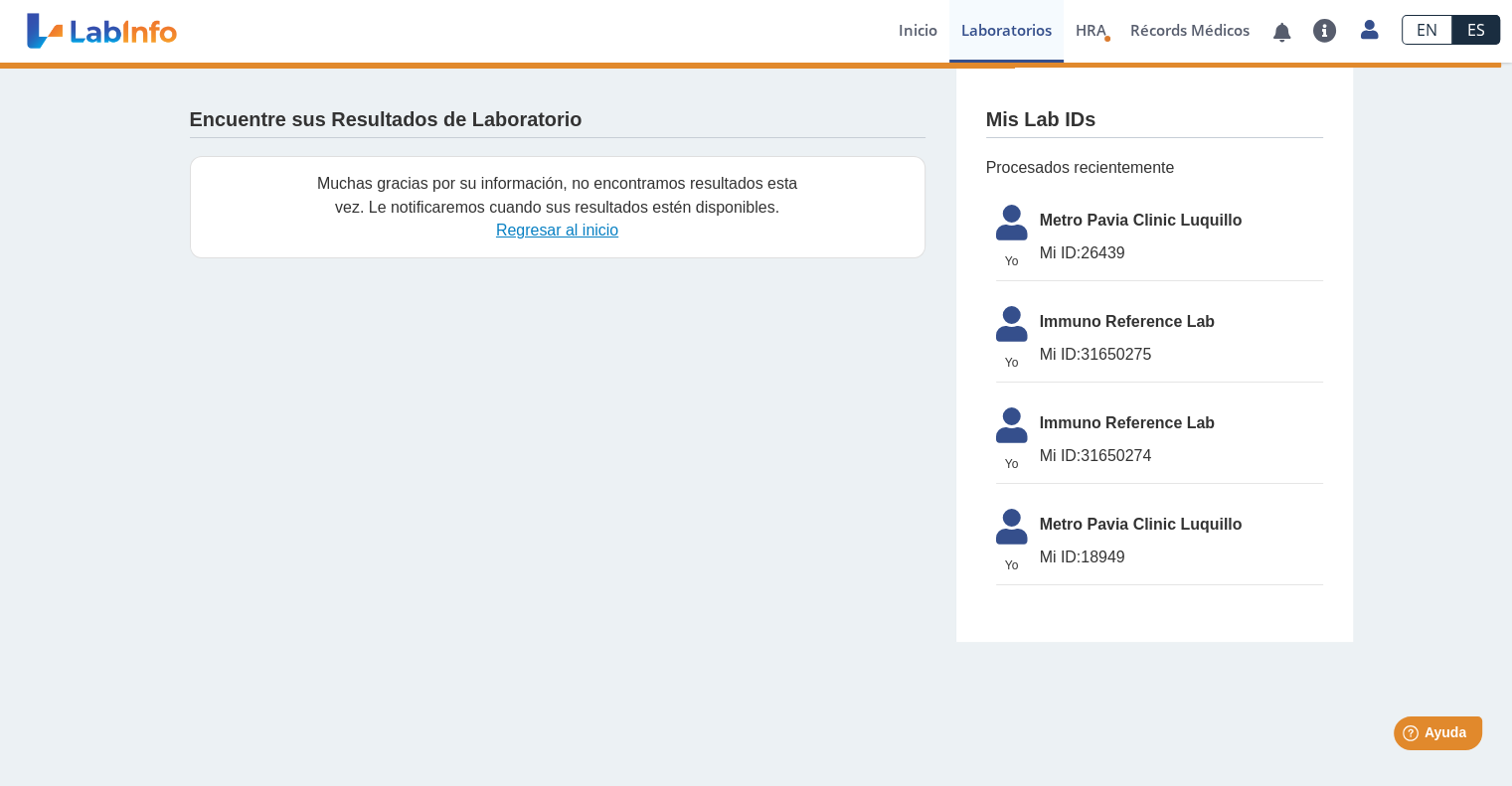 click on "Regresar al inicio" 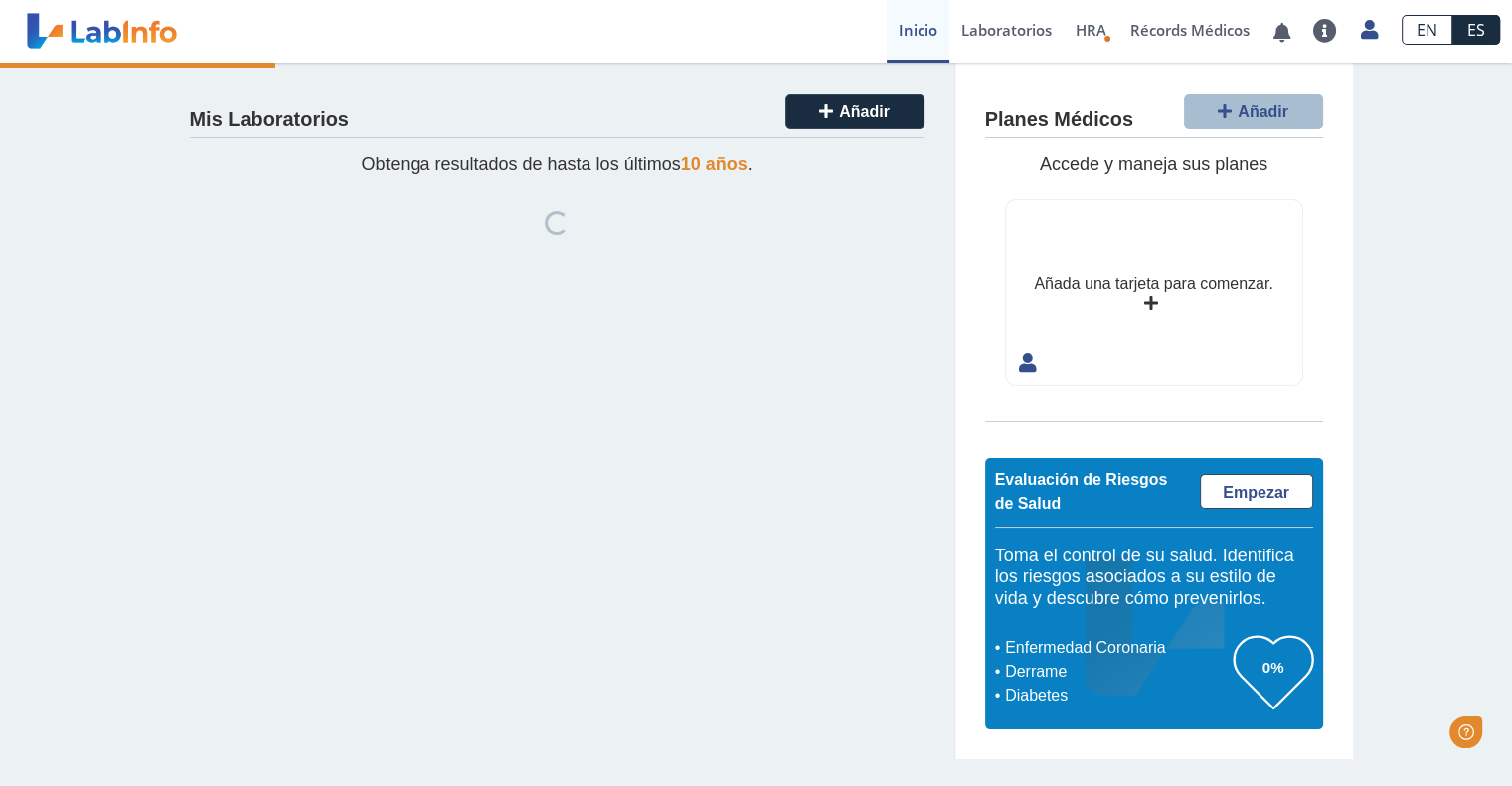 scroll, scrollTop: 0, scrollLeft: 0, axis: both 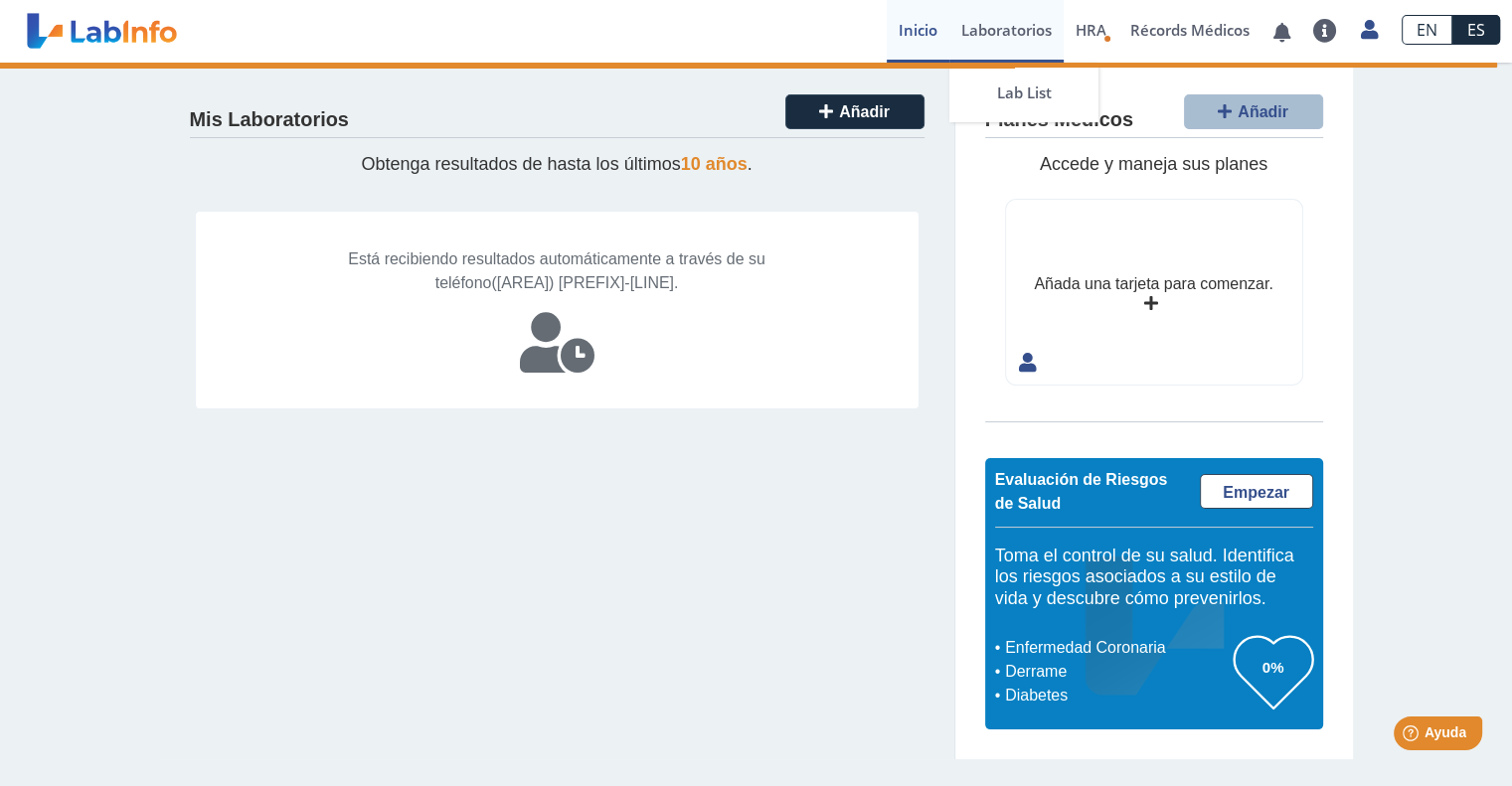 click on "Laboratorios" at bounding box center (1006, 31) 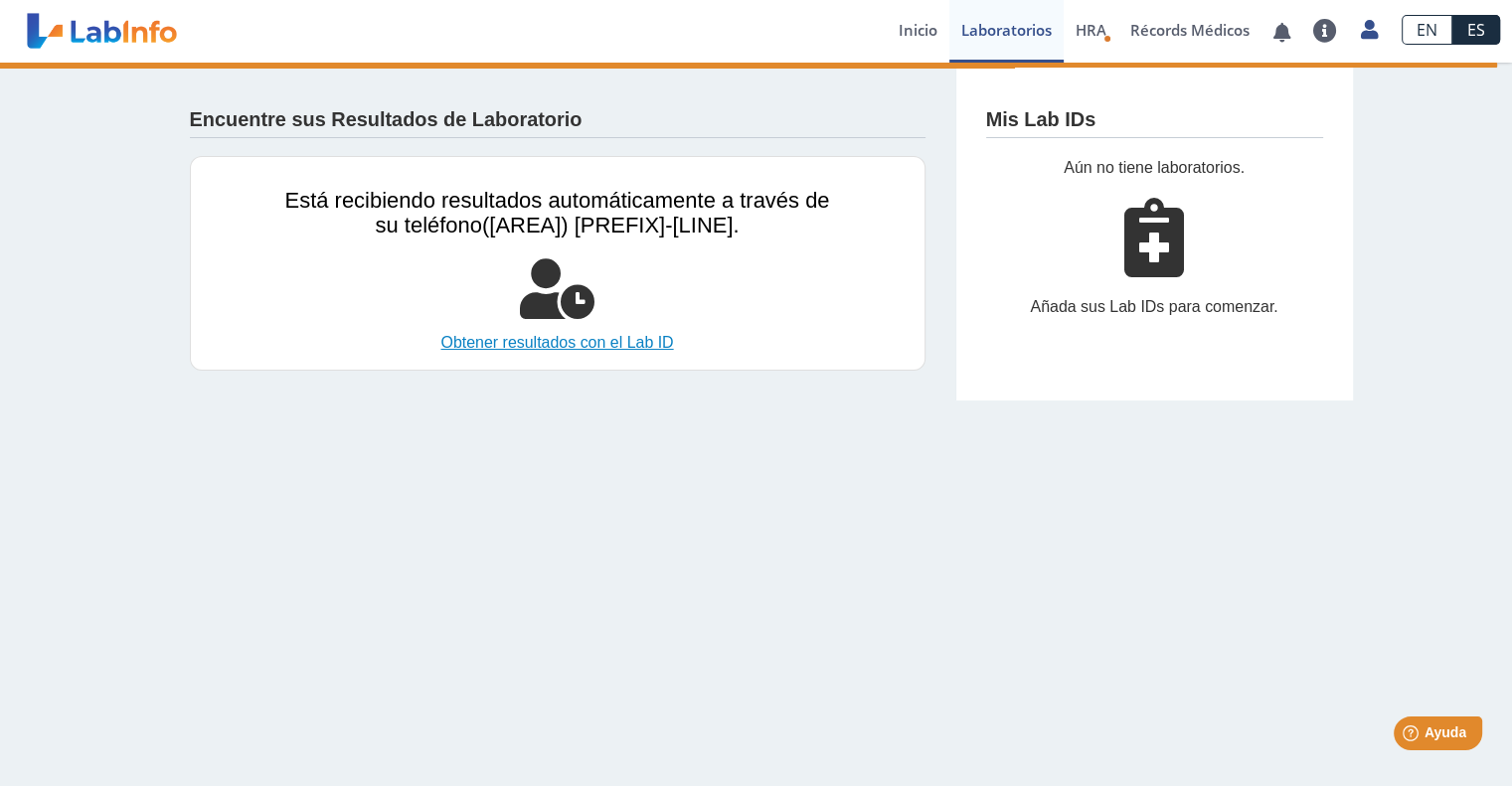 click on "Obtener resultados con el Lab ID" 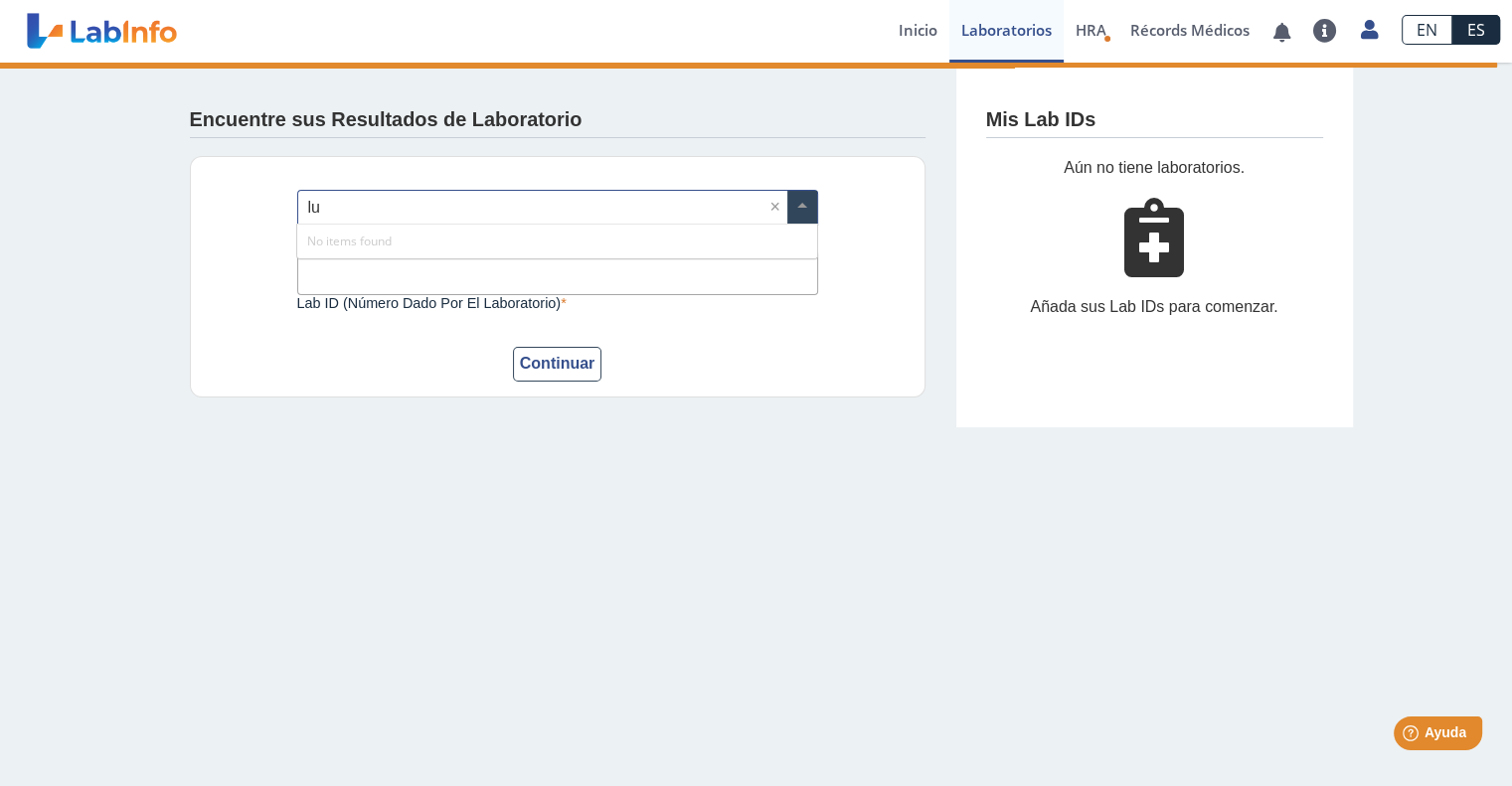 type on "l" 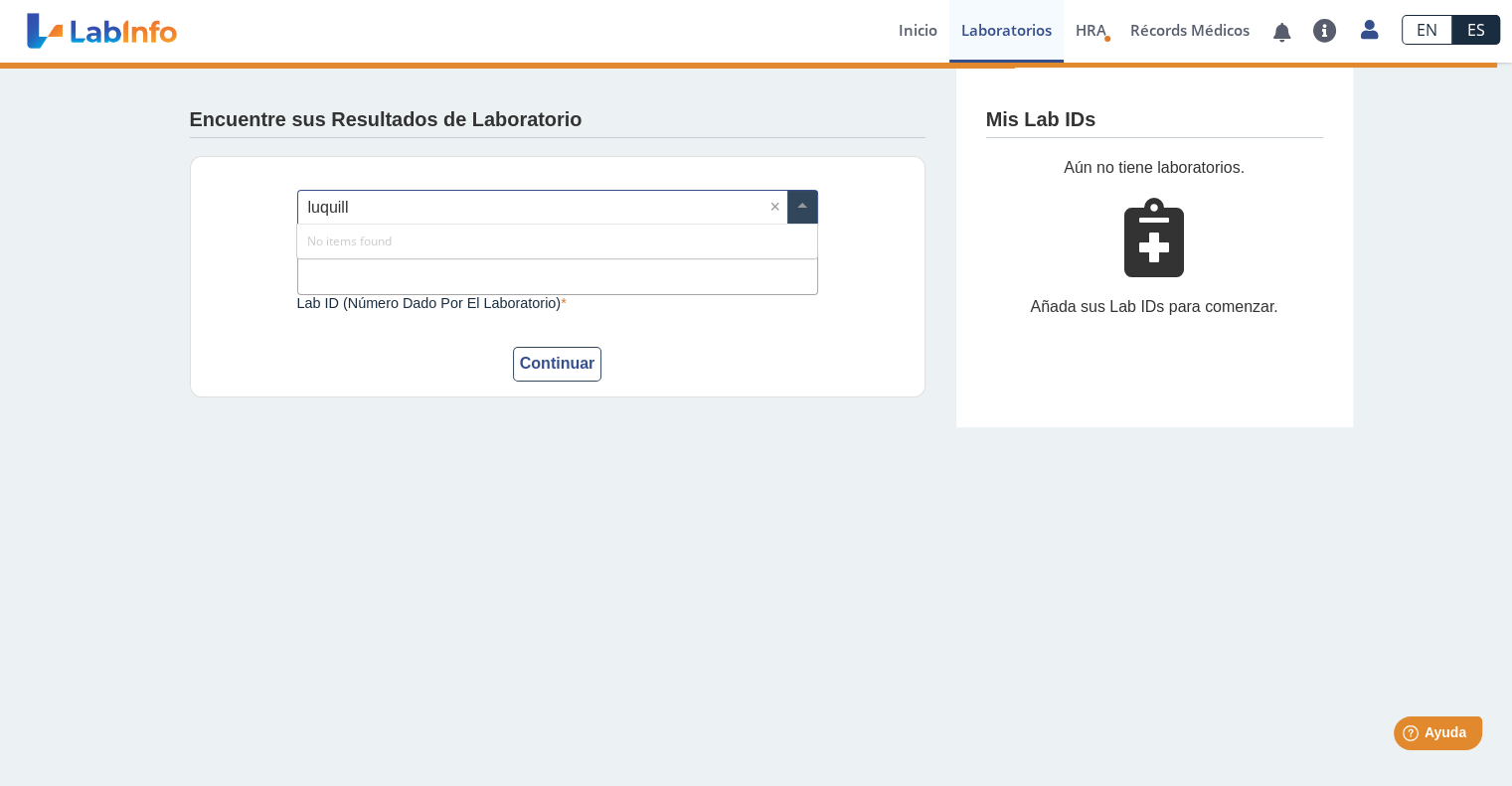 type on "luquillo" 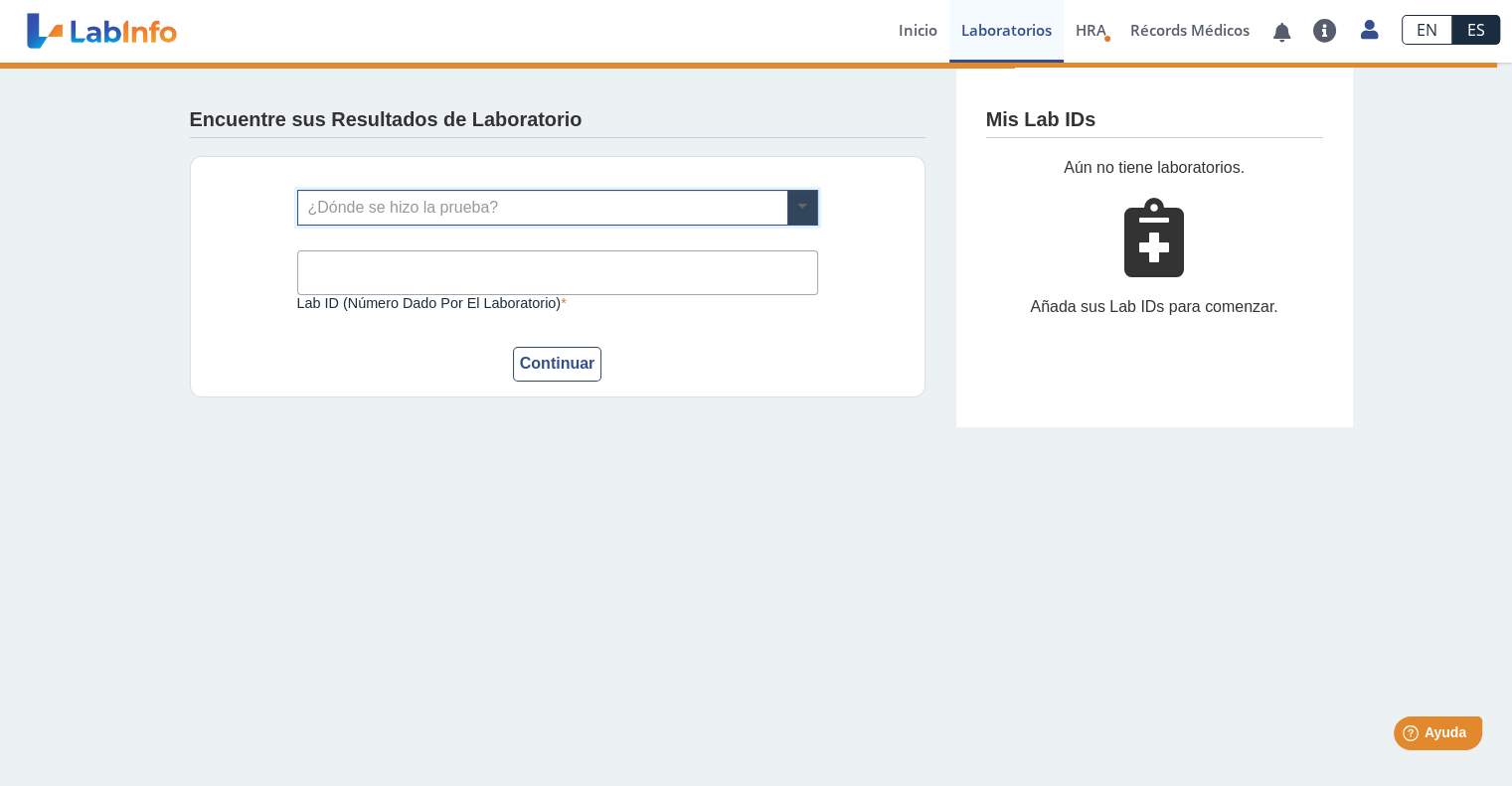 click at bounding box center [802, 208] 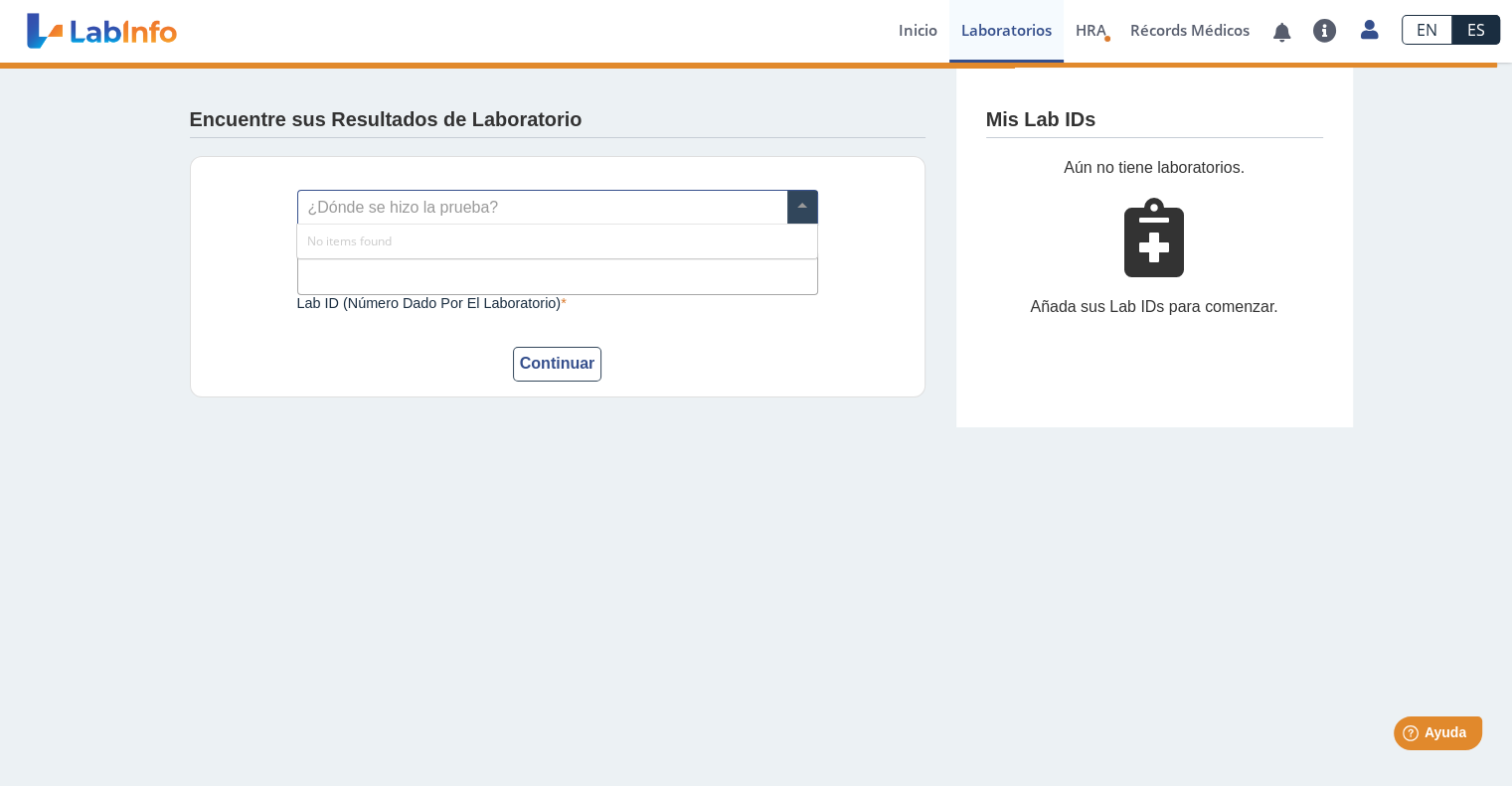 click at bounding box center (802, 208) 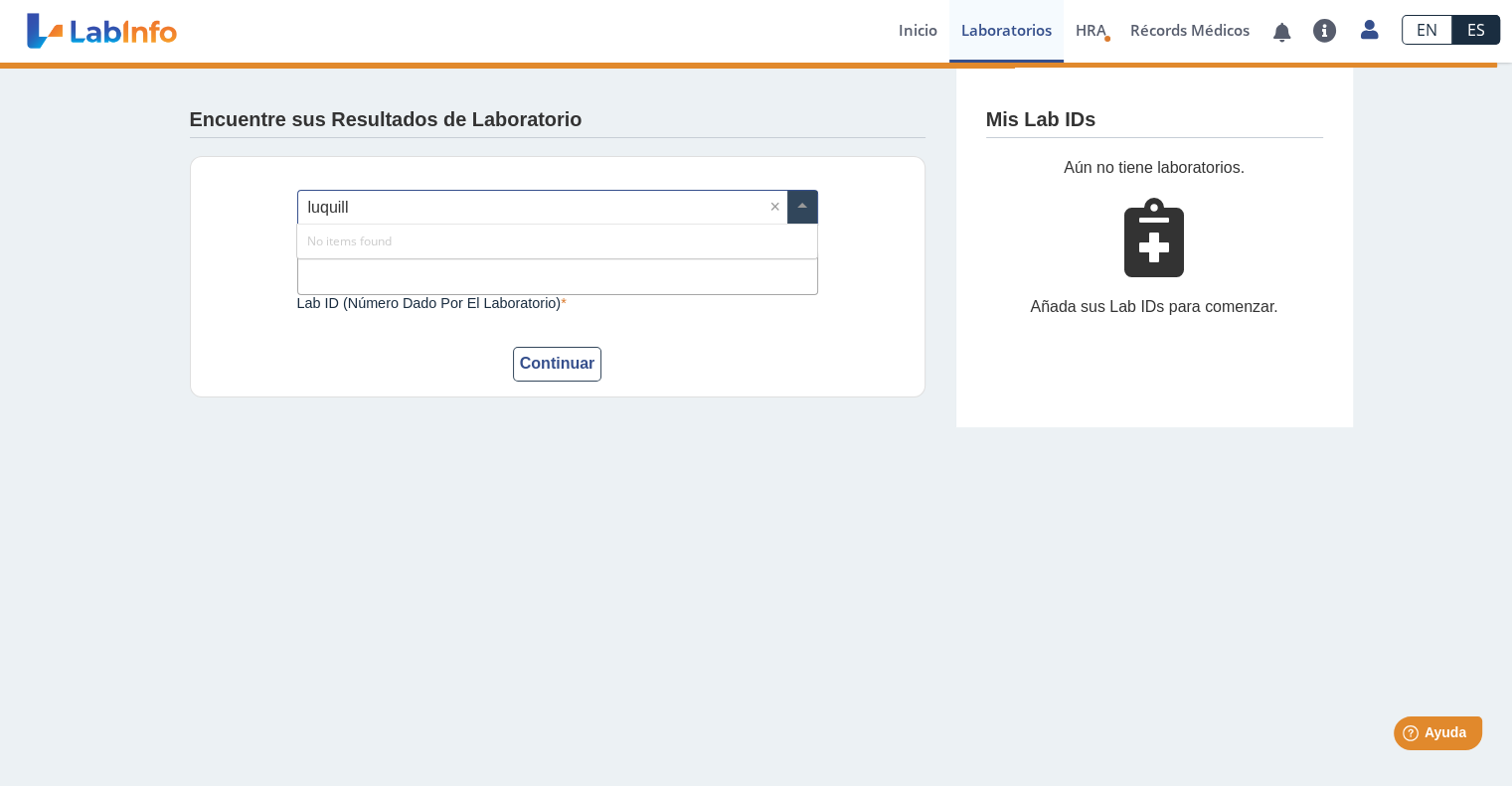 type on "luquillo" 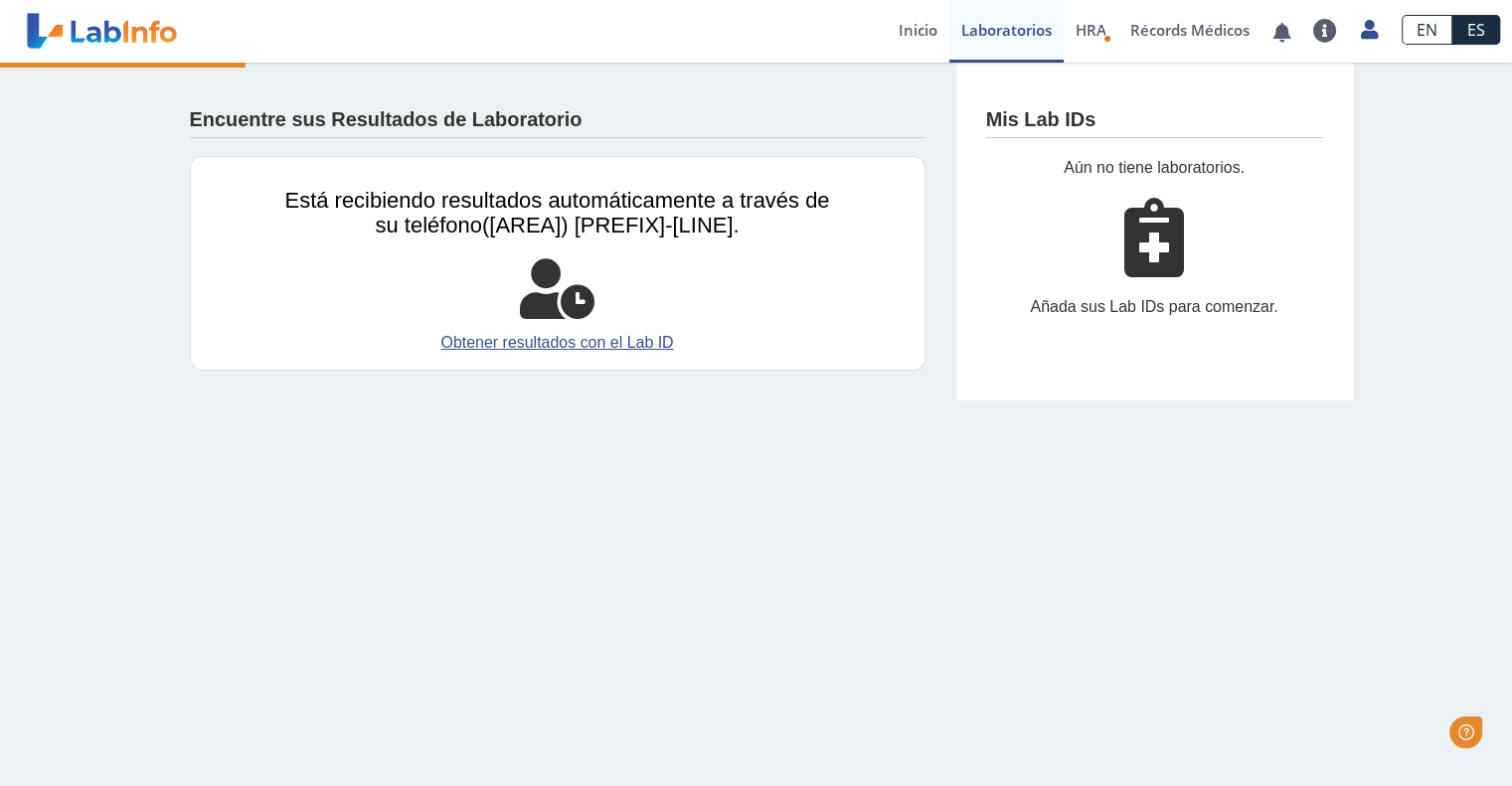 scroll, scrollTop: 0, scrollLeft: 0, axis: both 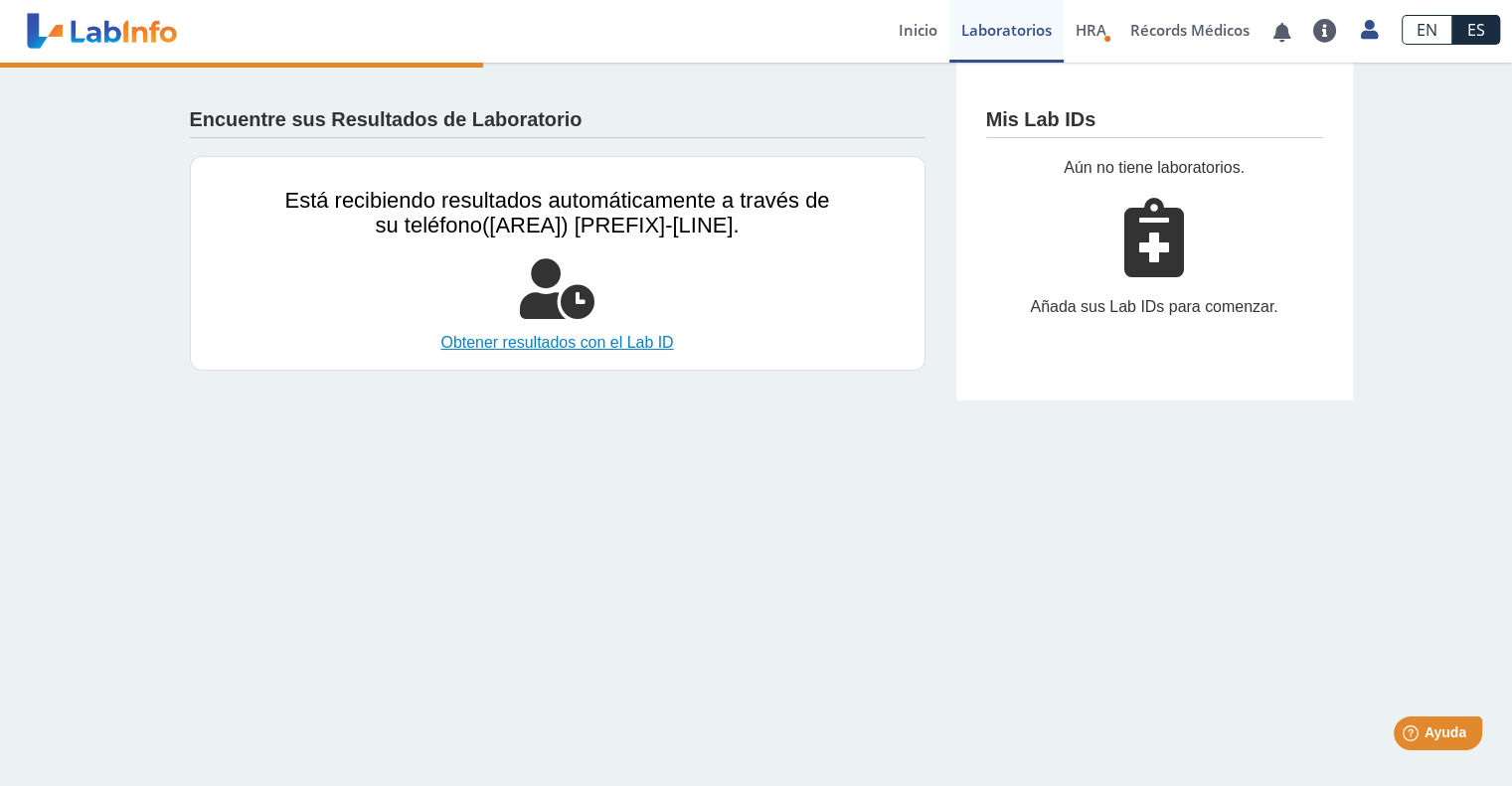 click on "Obtener resultados con el Lab ID" 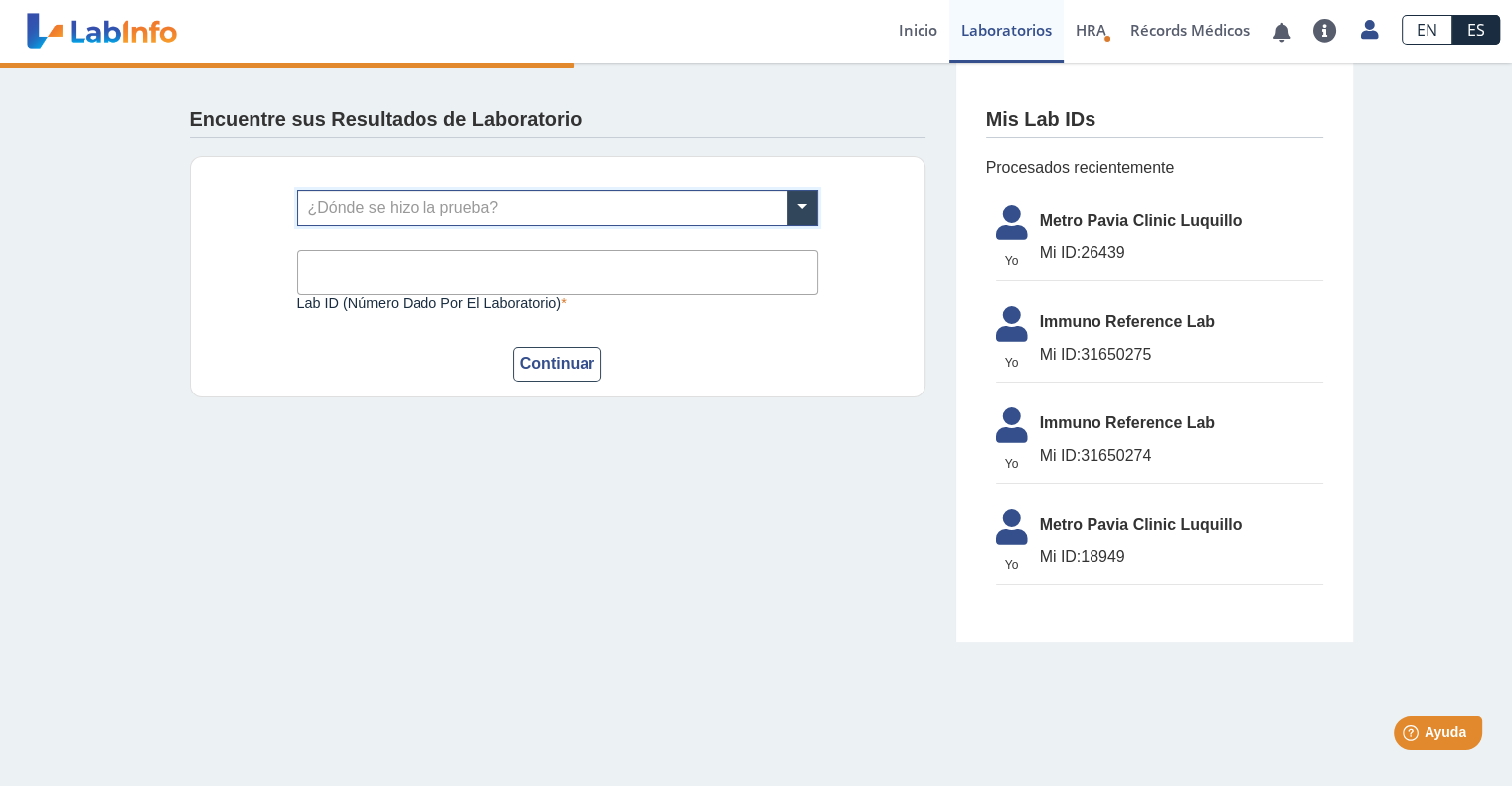 click at bounding box center [558, 208] 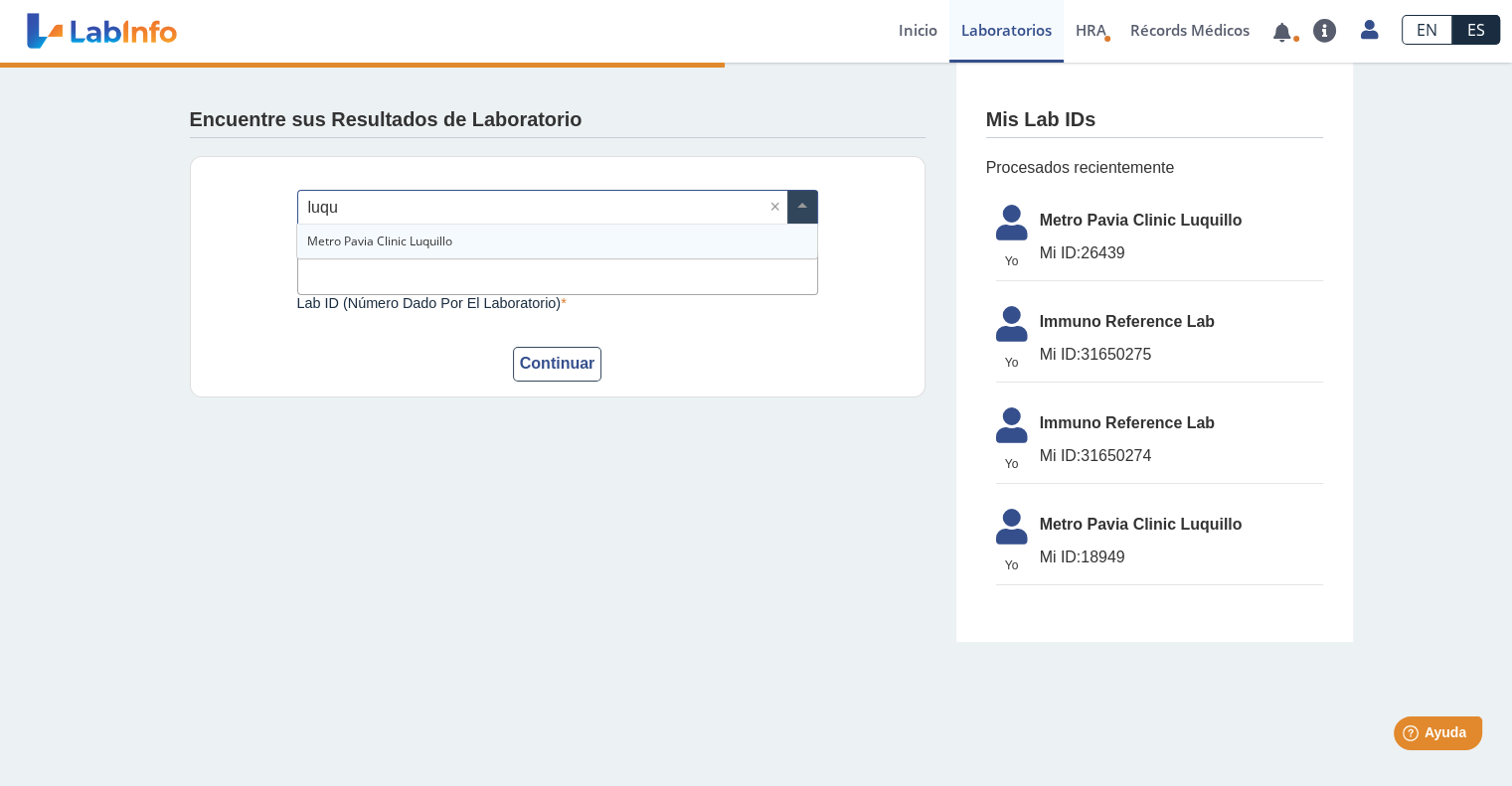 type on "luqui" 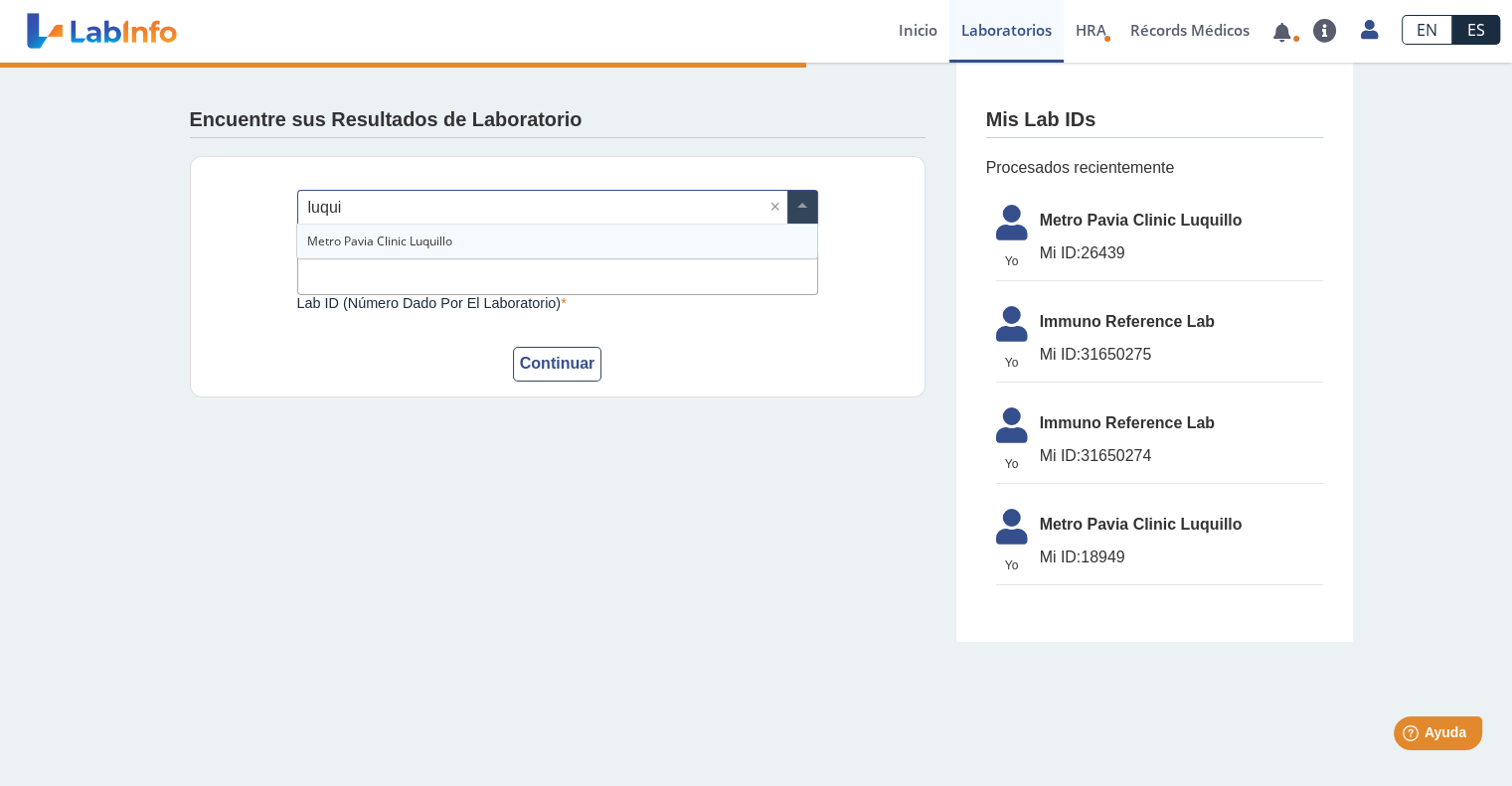 click on "Metro Pavia Clinic Luquillo" at bounding box center (557, 241) 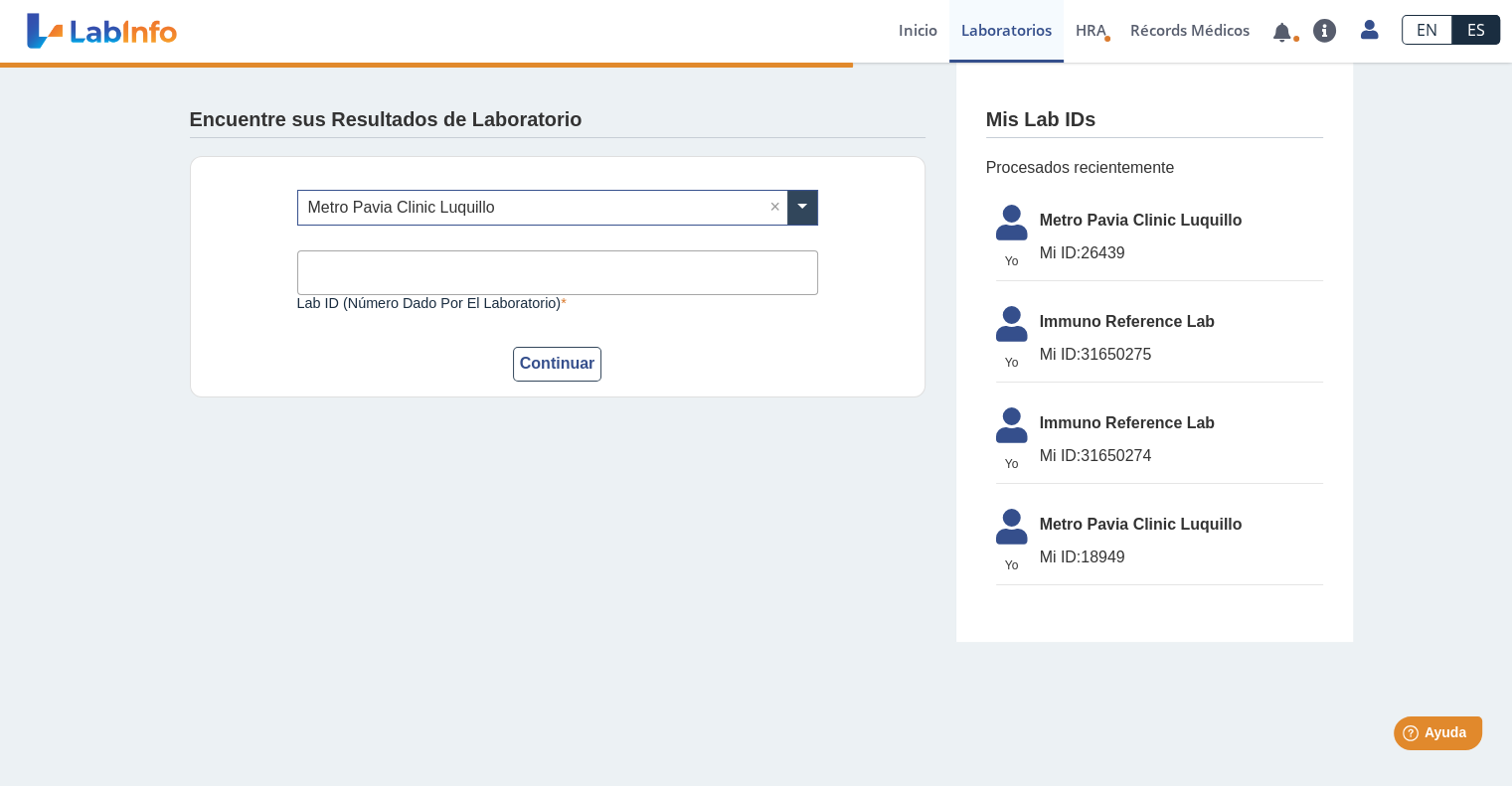 click on "Lab ID (número dado por el laboratorio)" at bounding box center (558, 272) 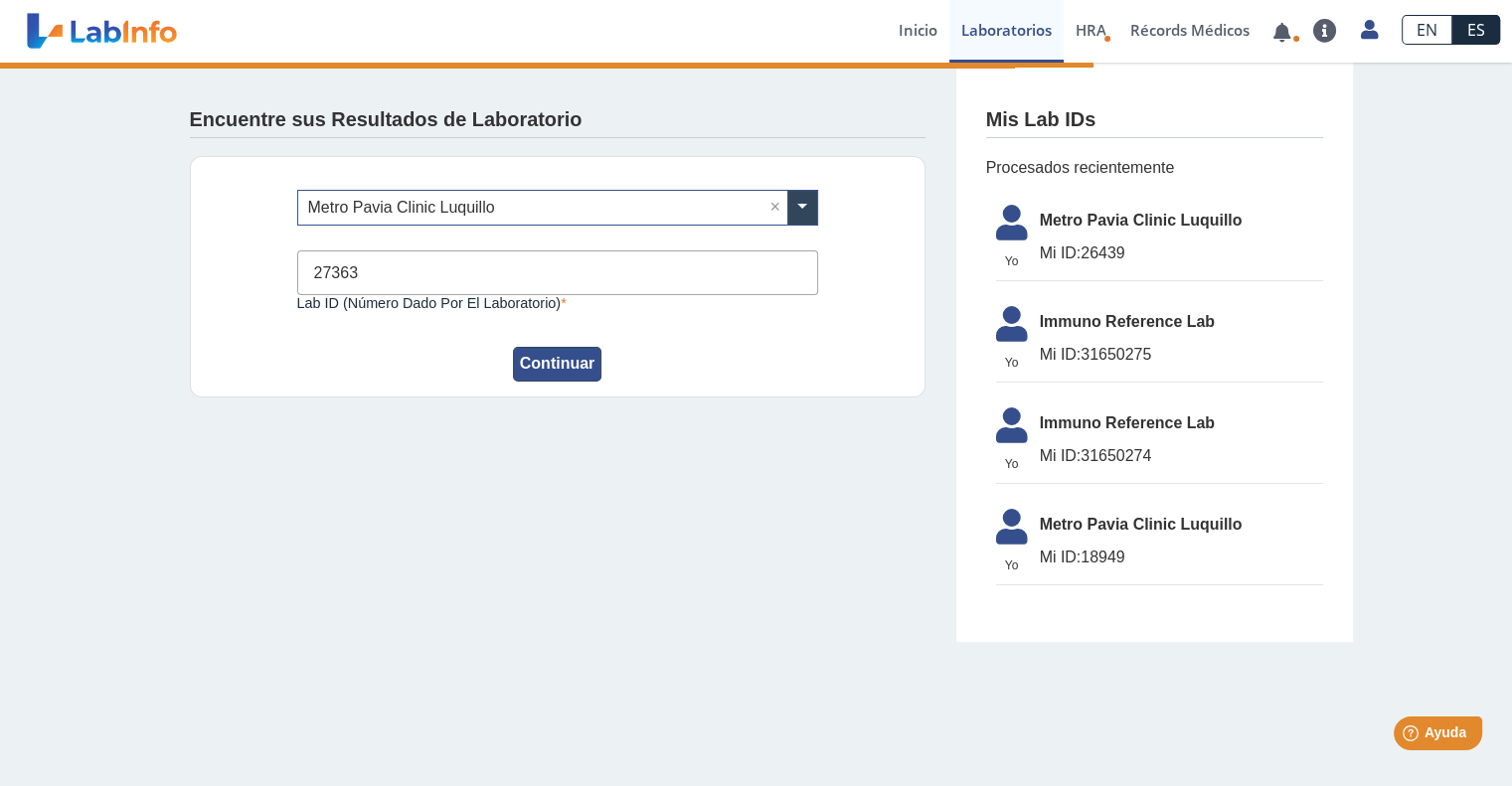 type on "27363" 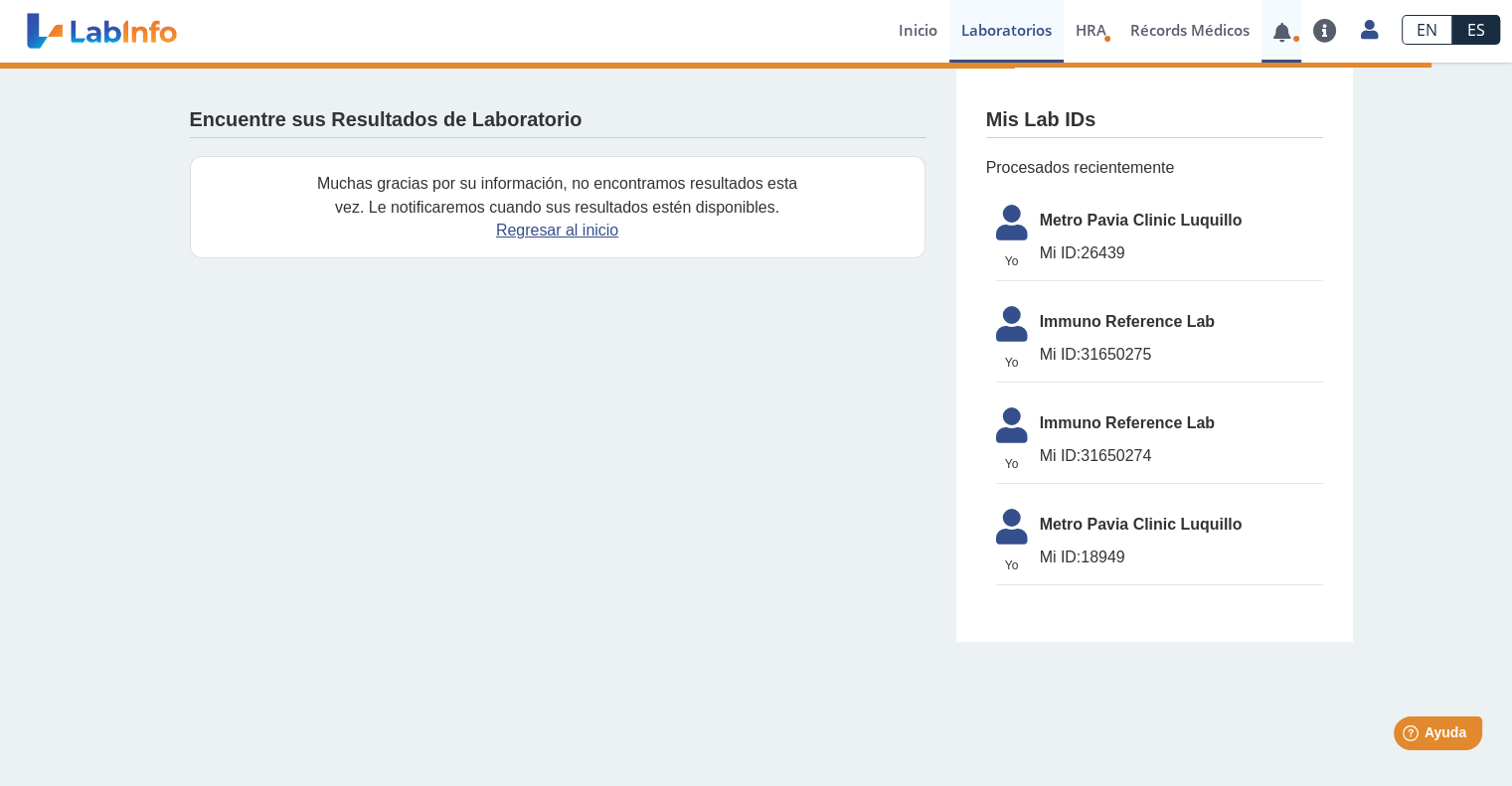 click at bounding box center (1281, 32) 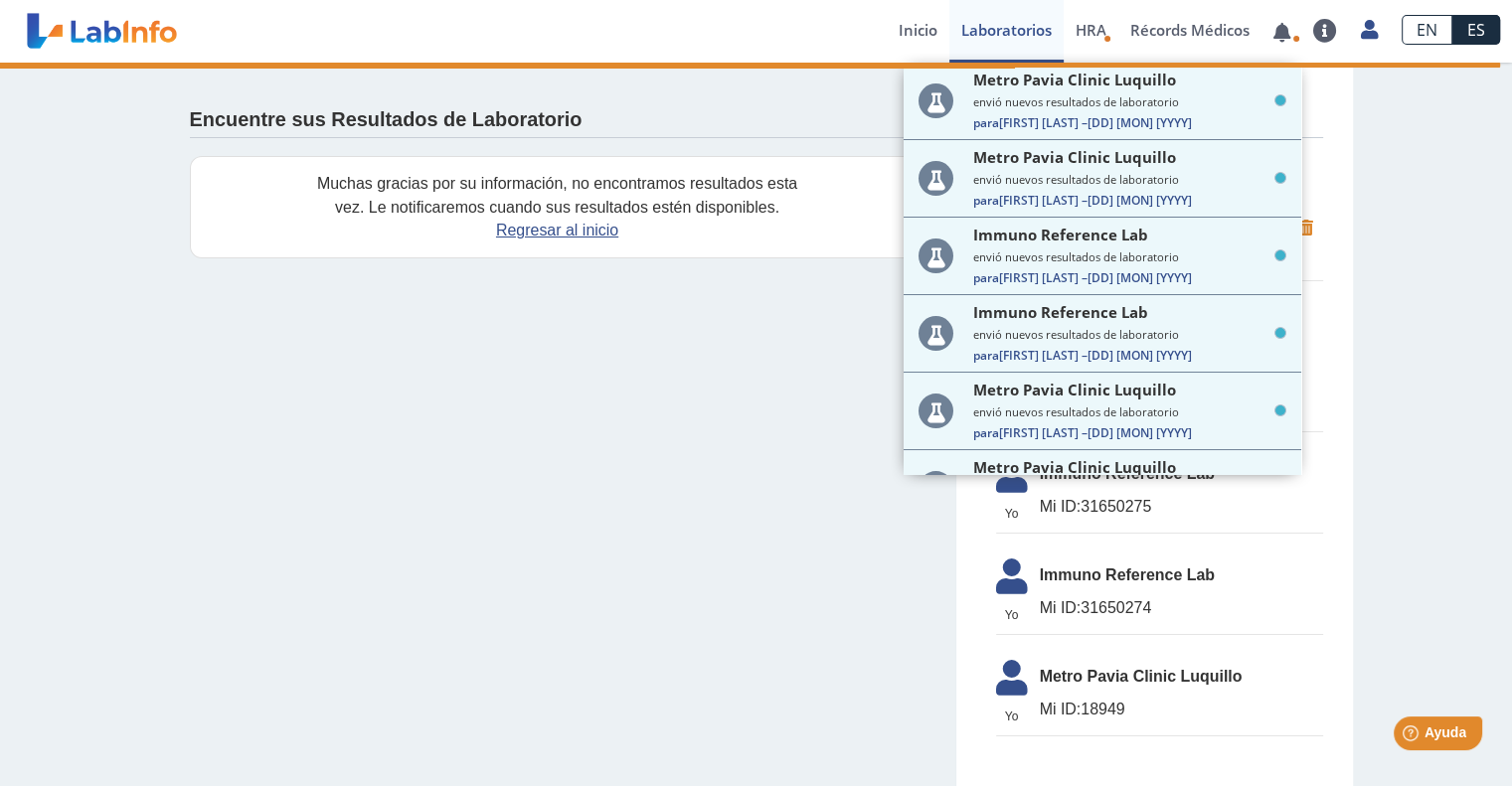 click on "Encuentre sus Resultados de Laboratorio Muchas gracias por su información, no encontramos resultados esta vez. Le notificaremos cuando sus resultados estén disponibles. Regresar al inicio Mis Lab IDs Pendientes Yo Yo Metro Pavia Clinic [CITY] Mi ID: 27363 Procesados recientemente Yo Yo Metro Pavia Clinic [CITY] Mi ID: 26439 Yo Yo Immuno Reference Lab Mi ID: 31650275 Yo Yo Immuno Reference Lab Mi ID: 31650274 Yo Yo Metro Pavia Clinic [CITY] Mi ID: 18949" 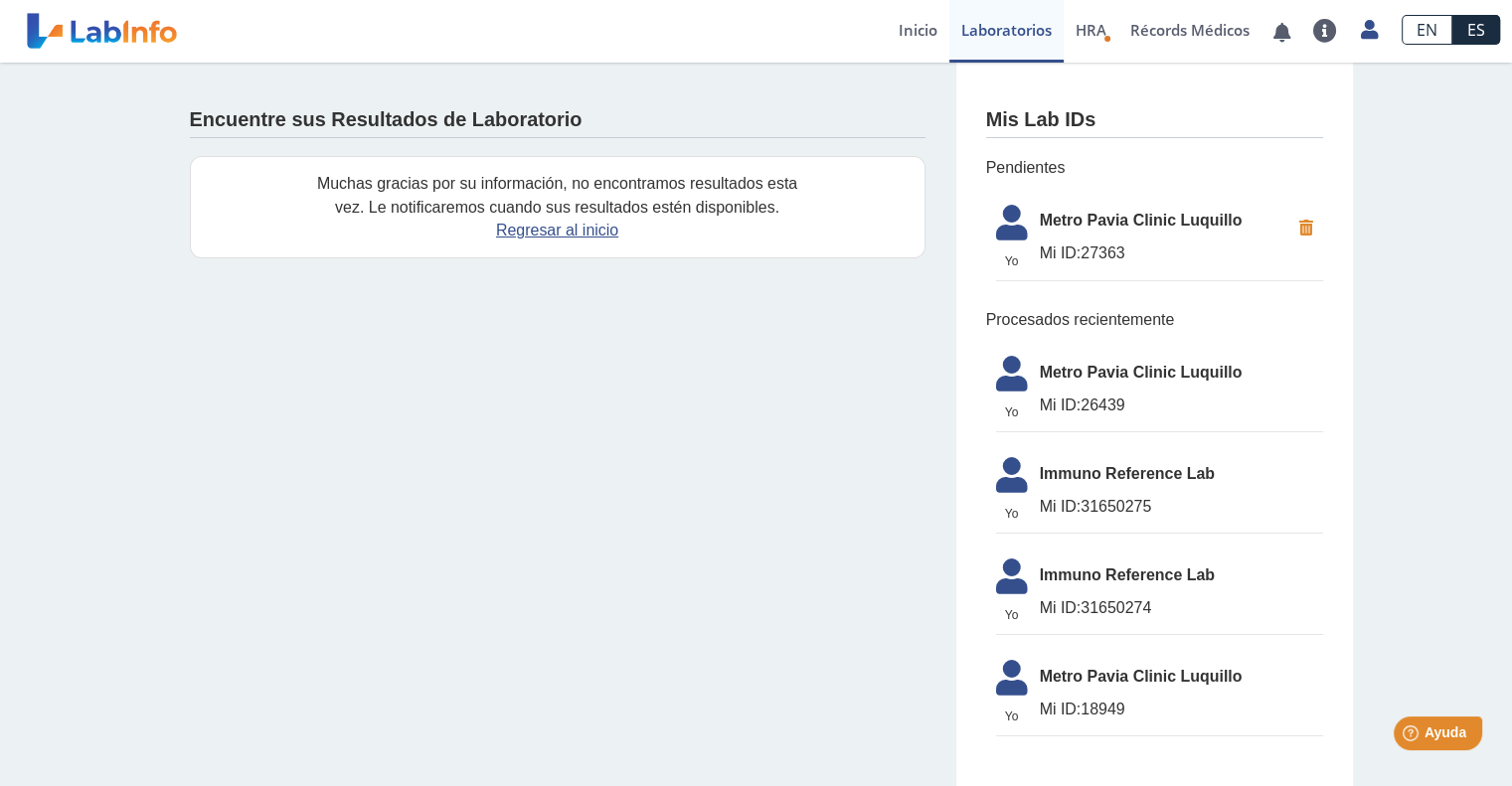 click on "Encuentre sus Resultados de Laboratorio Muchas gracias por su información, no encontramos resultados esta vez. Le notificaremos cuando sus resultados estén disponibles. Regresar al inicio Mis Lab IDs Pendientes Yo Yo Metro Pavia Clinic [CITY] Mi ID: 27363 Procesados recientemente Yo Yo Metro Pavia Clinic [CITY] Mi ID: 26439 Yo Yo Immuno Reference Lab Mi ID: 31650275 Yo Yo Immuno Reference Lab Mi ID: 31650274 Yo Yo Metro Pavia Clinic [CITY] Mi ID: 18949" 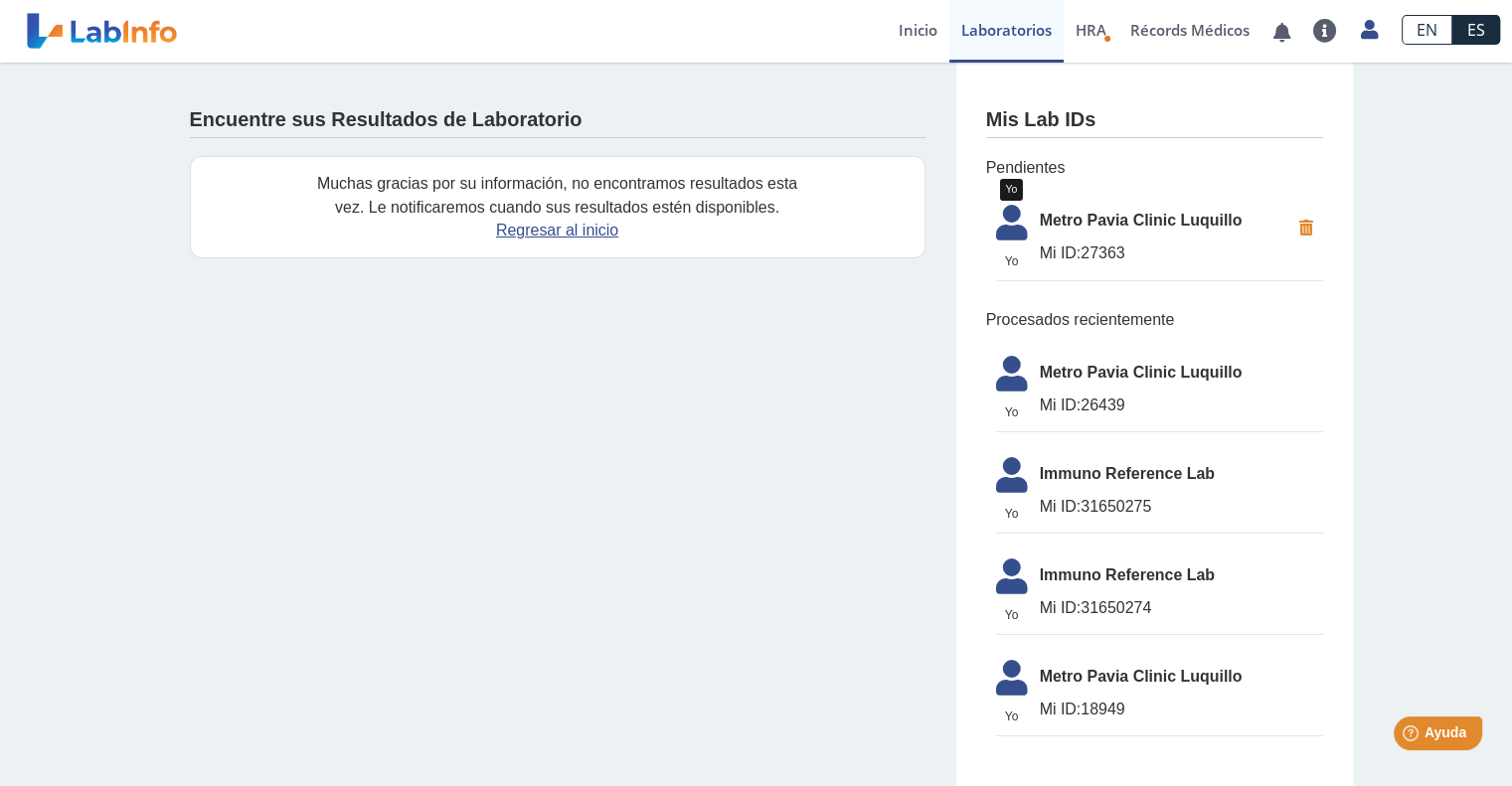 click 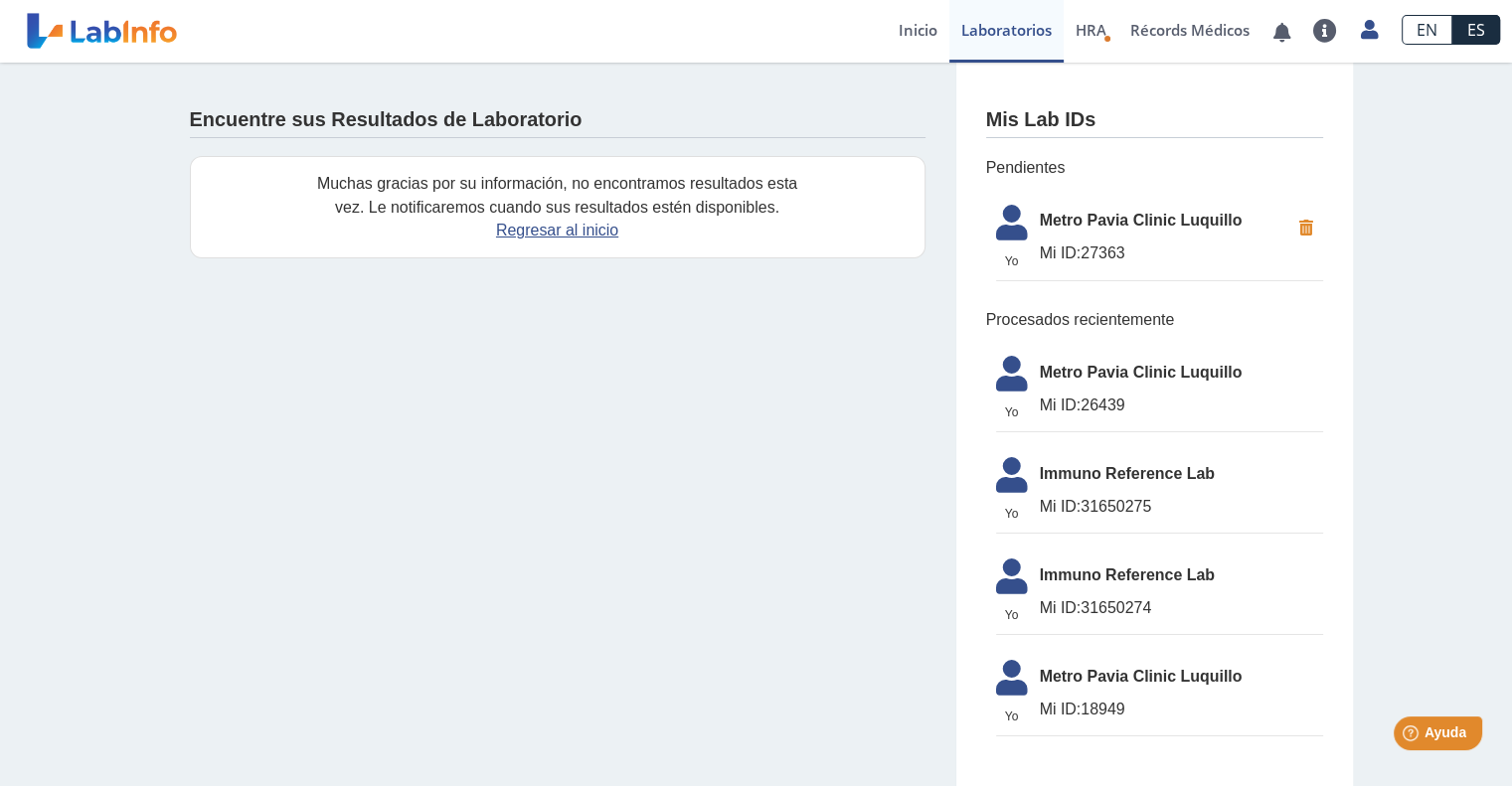 click on "Encuentre sus Resultados de Laboratorio Muchas gracias por su información, no encontramos resultados esta vez. Le notificaremos cuando sus resultados estén disponibles. Regresar al inicio Mis Lab IDs Pendientes Yo Yo Metro Pavia Clinic [CITY] Mi ID: 27363 Procesados recientemente Yo Yo Metro Pavia Clinic [CITY] Mi ID: 26439 Yo Yo Immuno Reference Lab Mi ID: 31650275 Yo Yo Immuno Reference Lab Mi ID: 31650274 Yo Yo Metro Pavia Clinic [CITY] Mi ID: 18949" 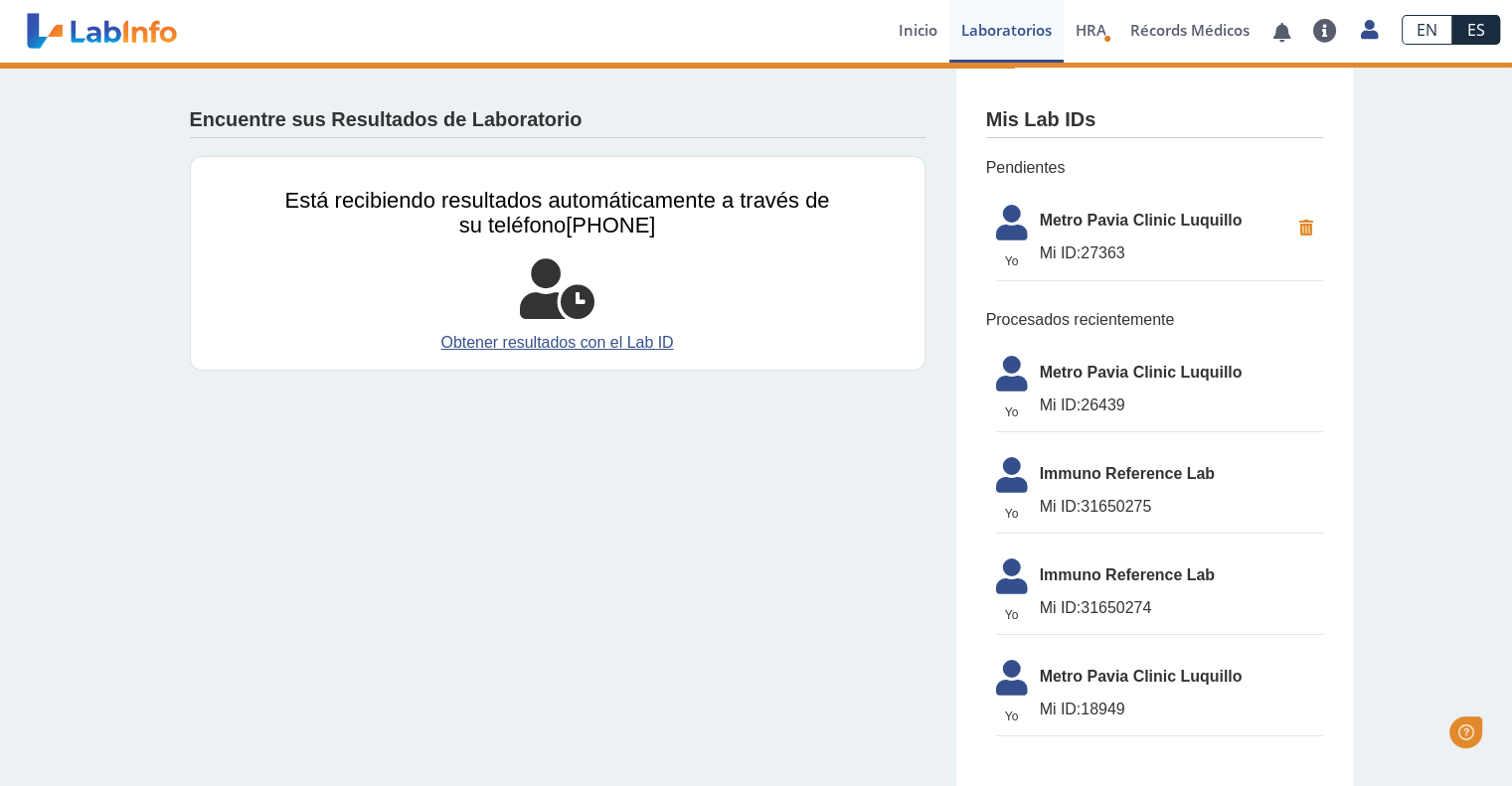 scroll, scrollTop: 0, scrollLeft: 0, axis: both 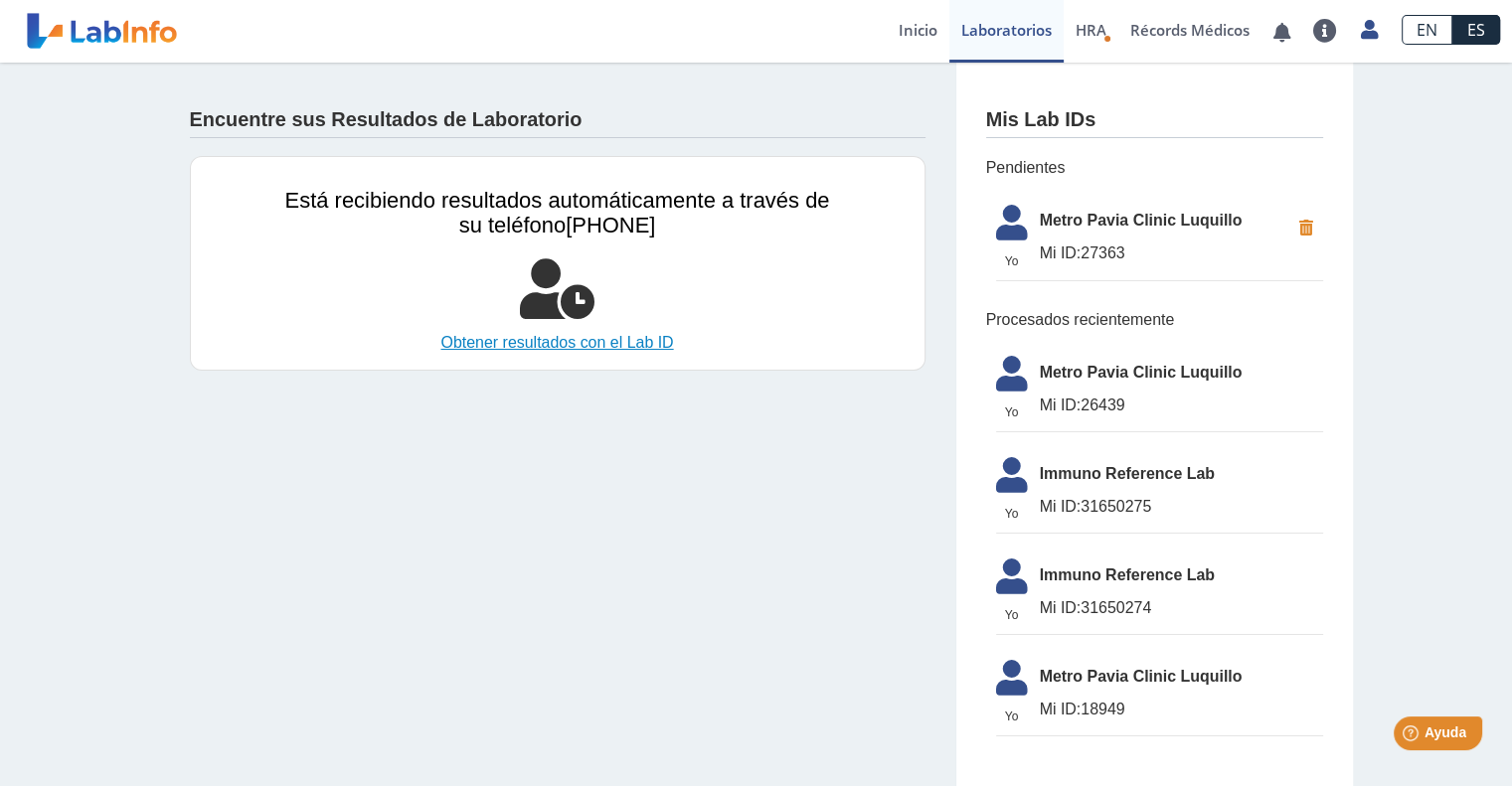 click on "Obtener resultados con el Lab ID" 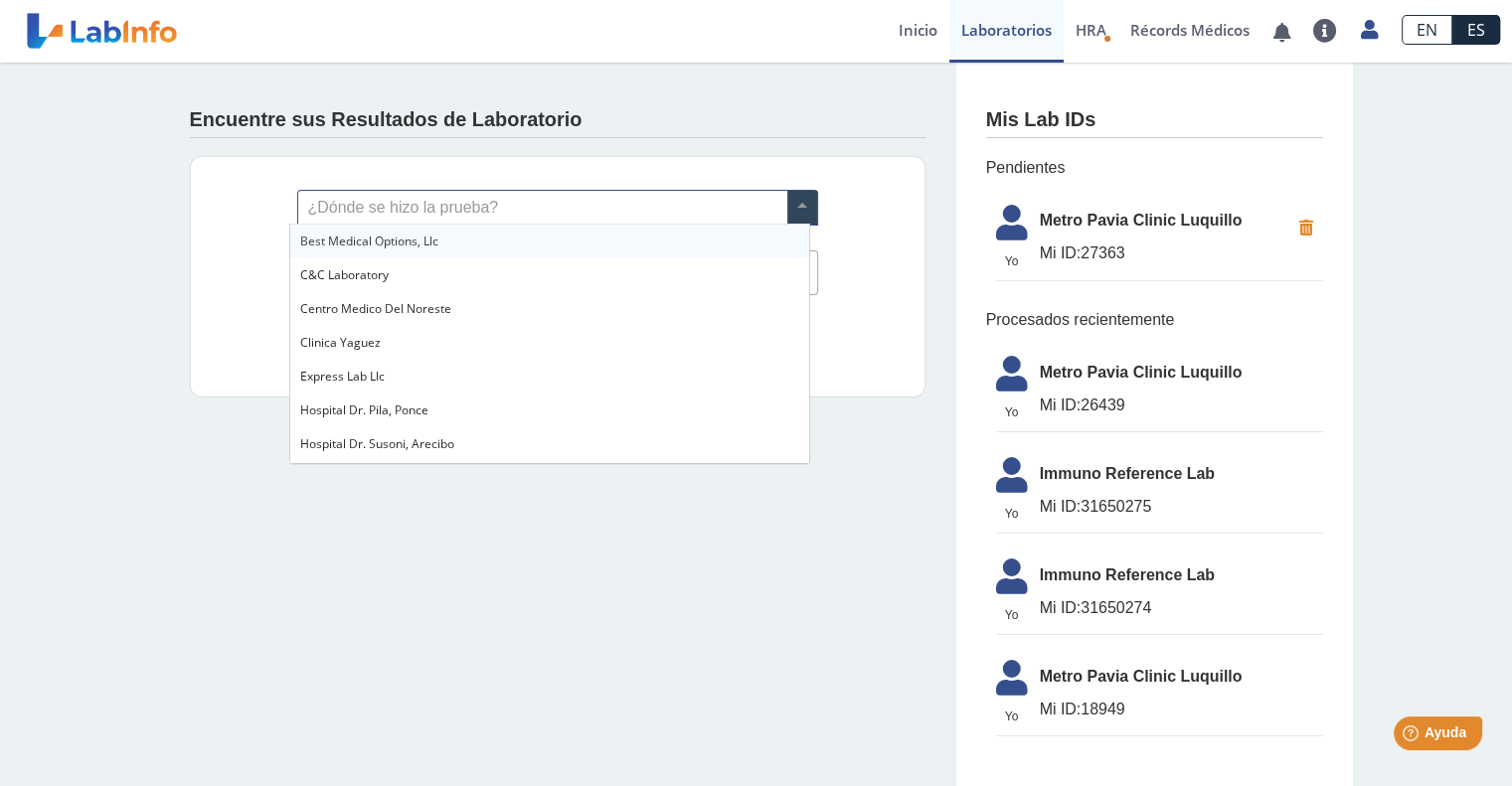 click at bounding box center [558, 208] 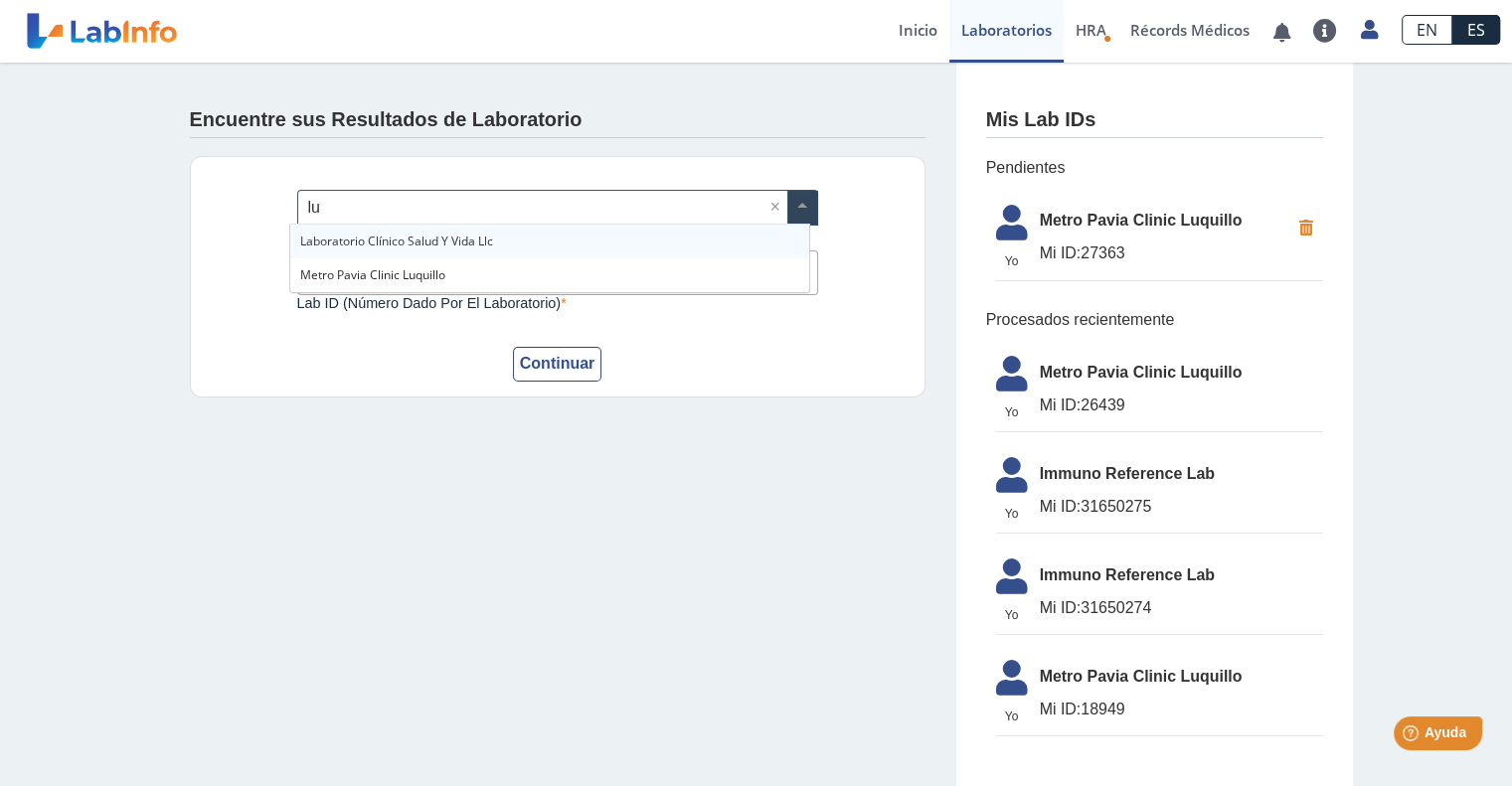 type on "luq" 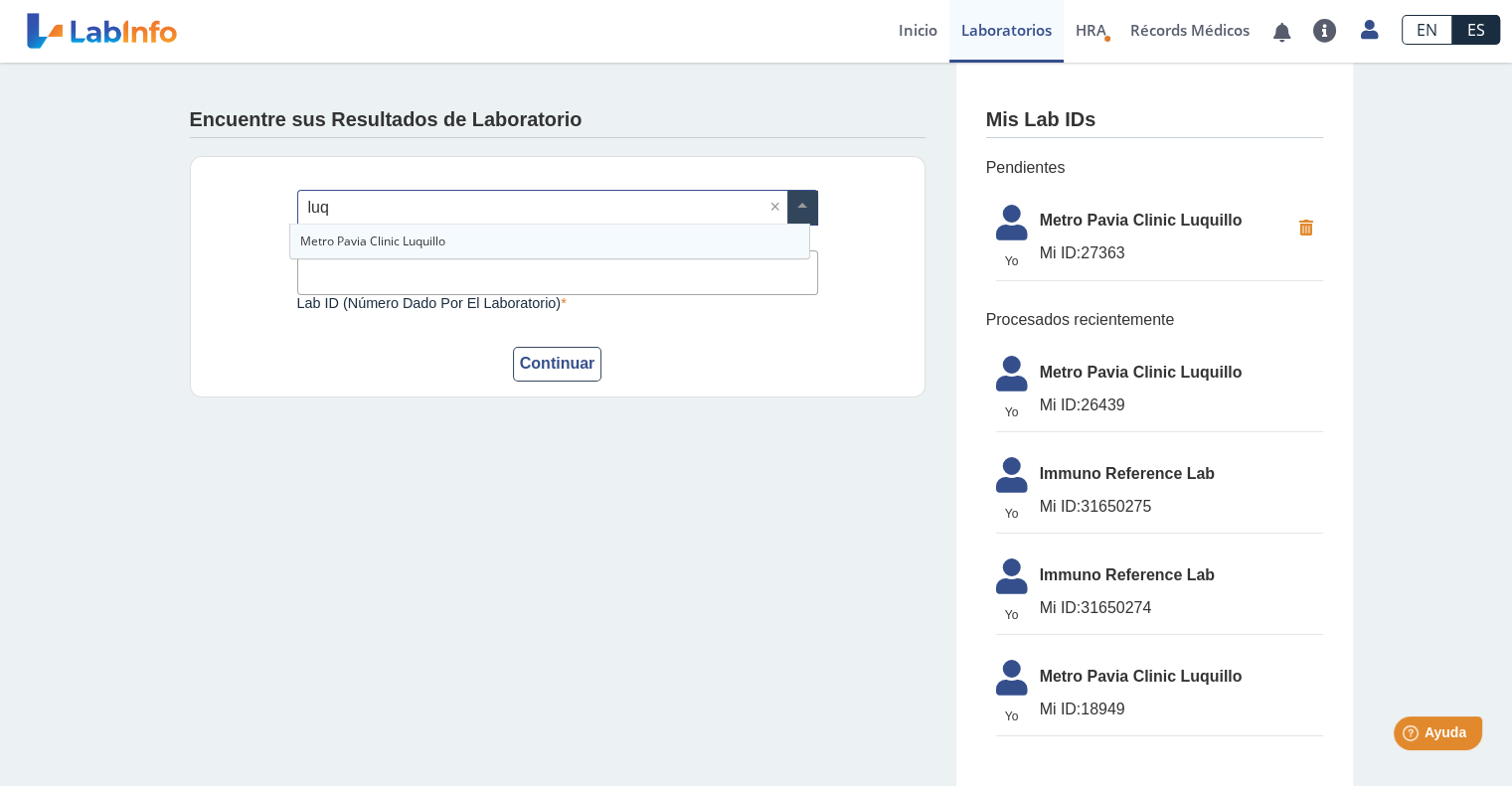 click on "Metro Pavia Clinic Luquillo" at bounding box center [550, 241] 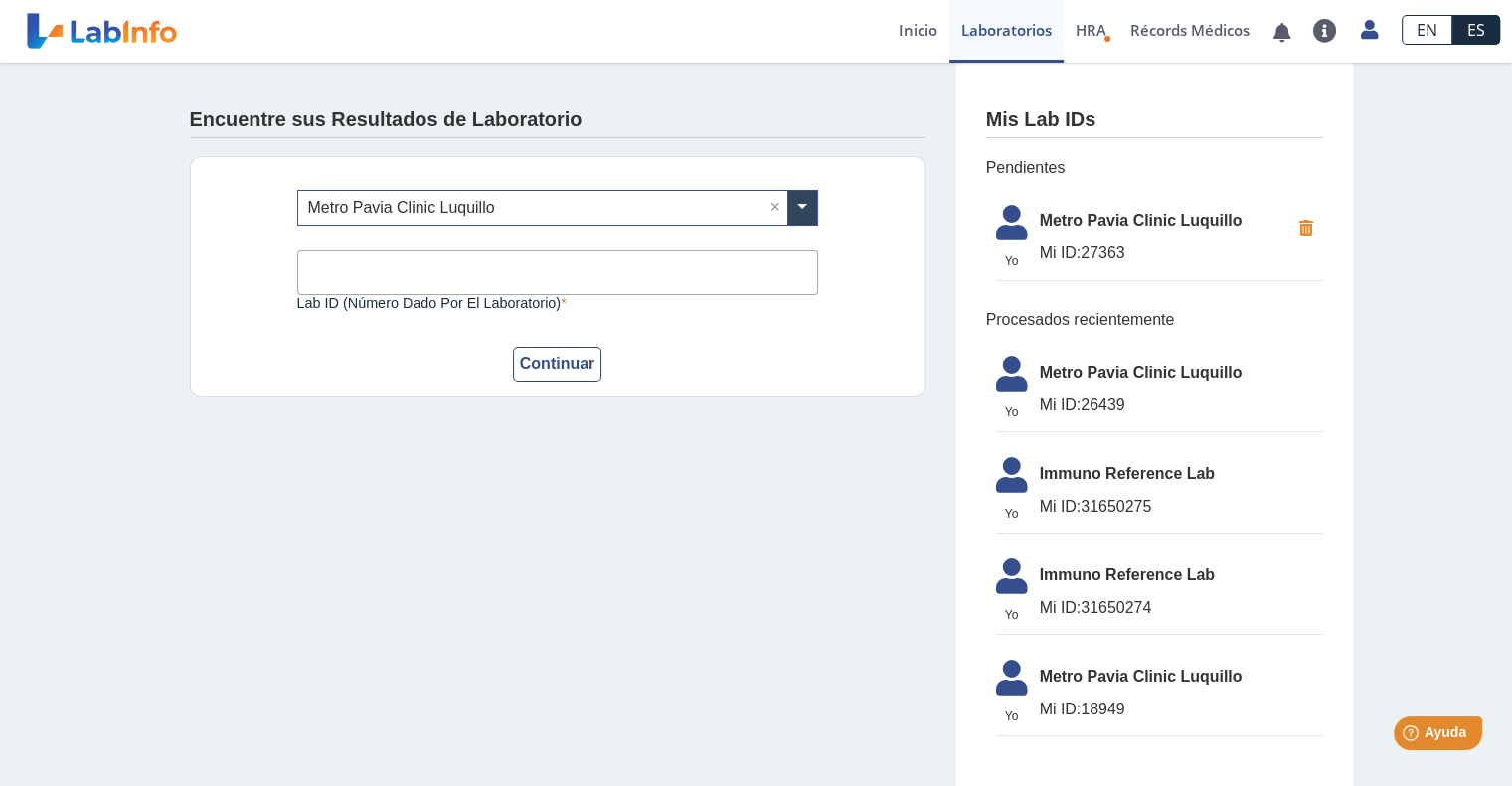 click on "Lab ID (número dado por el laboratorio)" at bounding box center (558, 272) 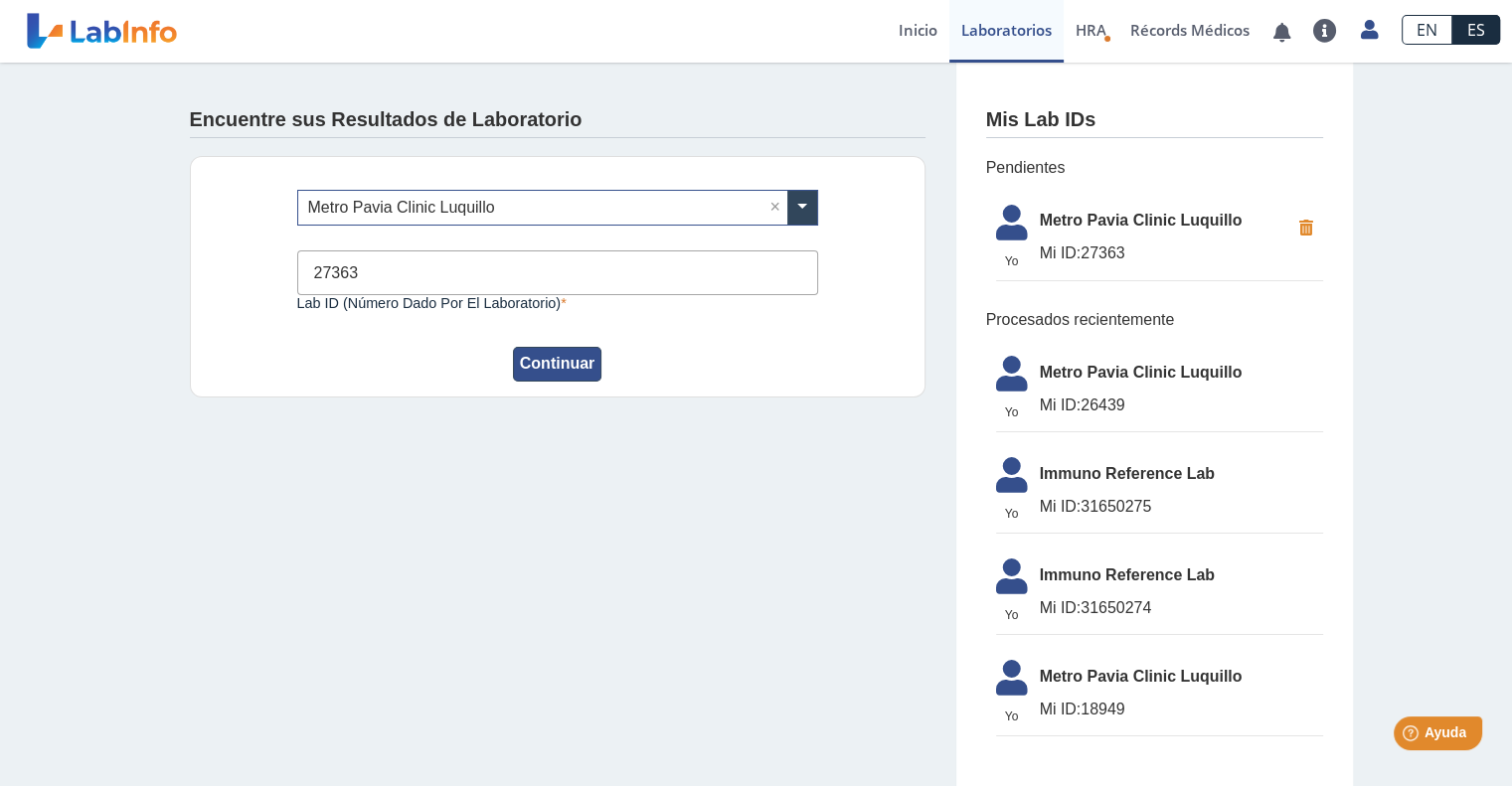 type on "27363" 